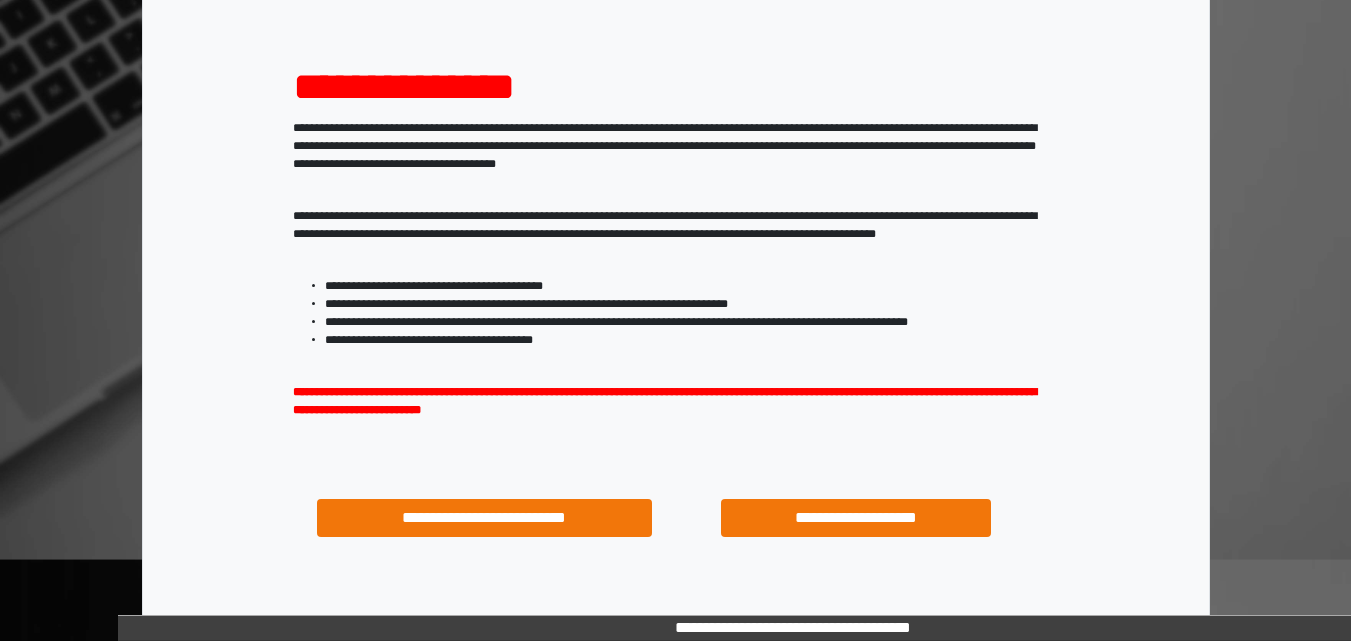 scroll, scrollTop: 287, scrollLeft: 0, axis: vertical 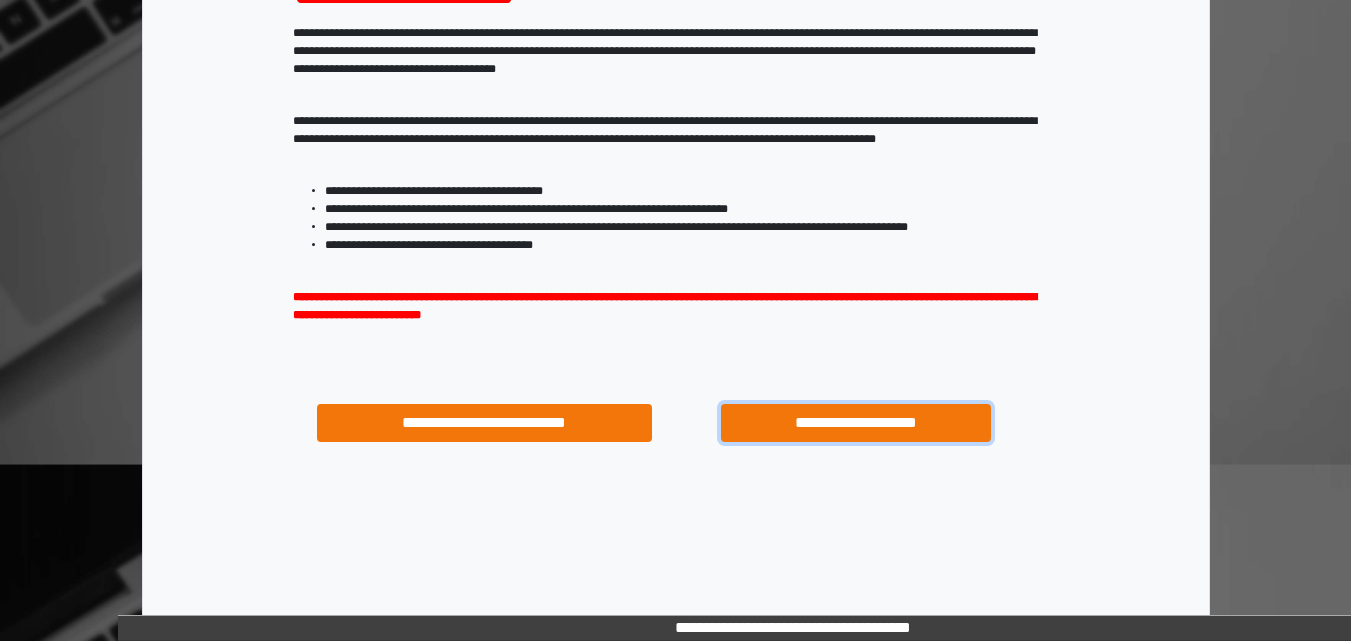 click on "**********" at bounding box center [855, 423] 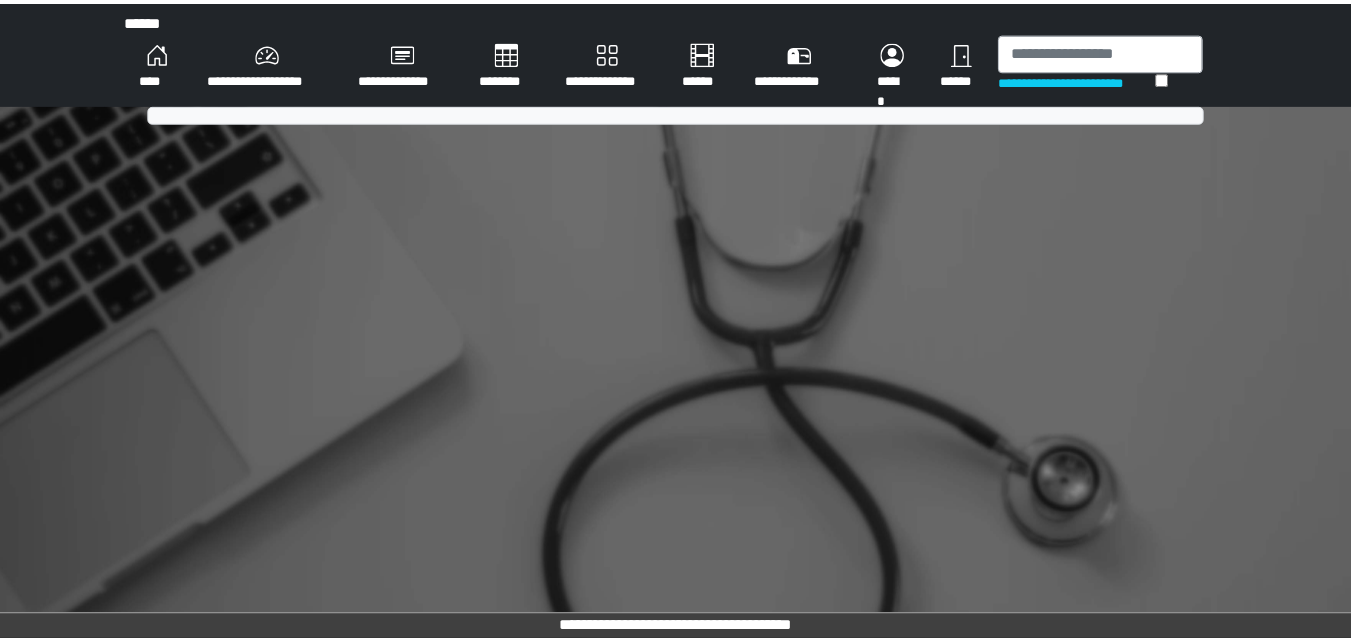 scroll, scrollTop: 0, scrollLeft: 0, axis: both 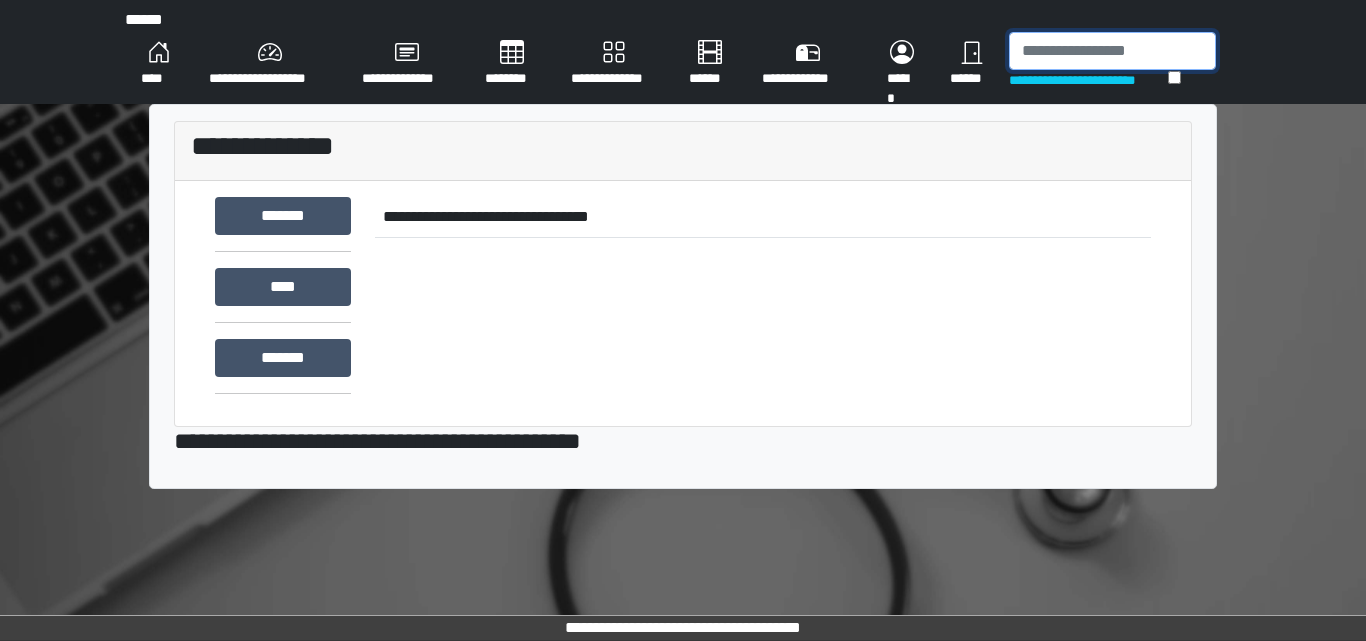 click at bounding box center (1112, 51) 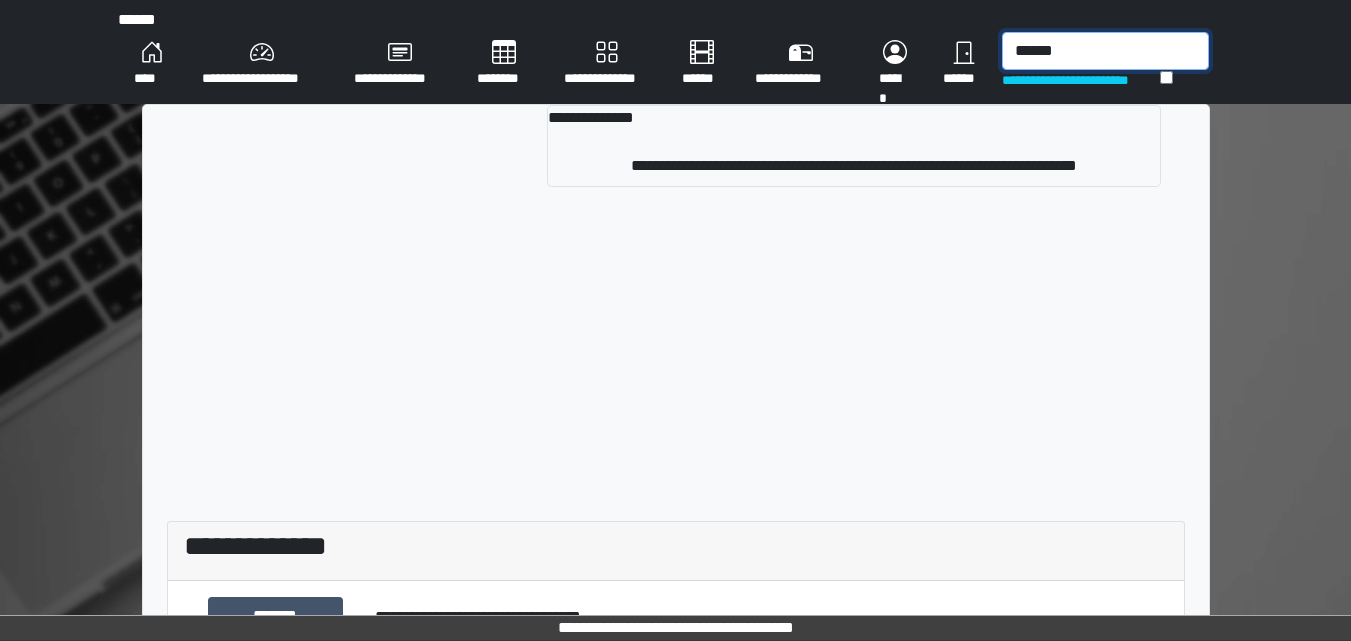 type on "******" 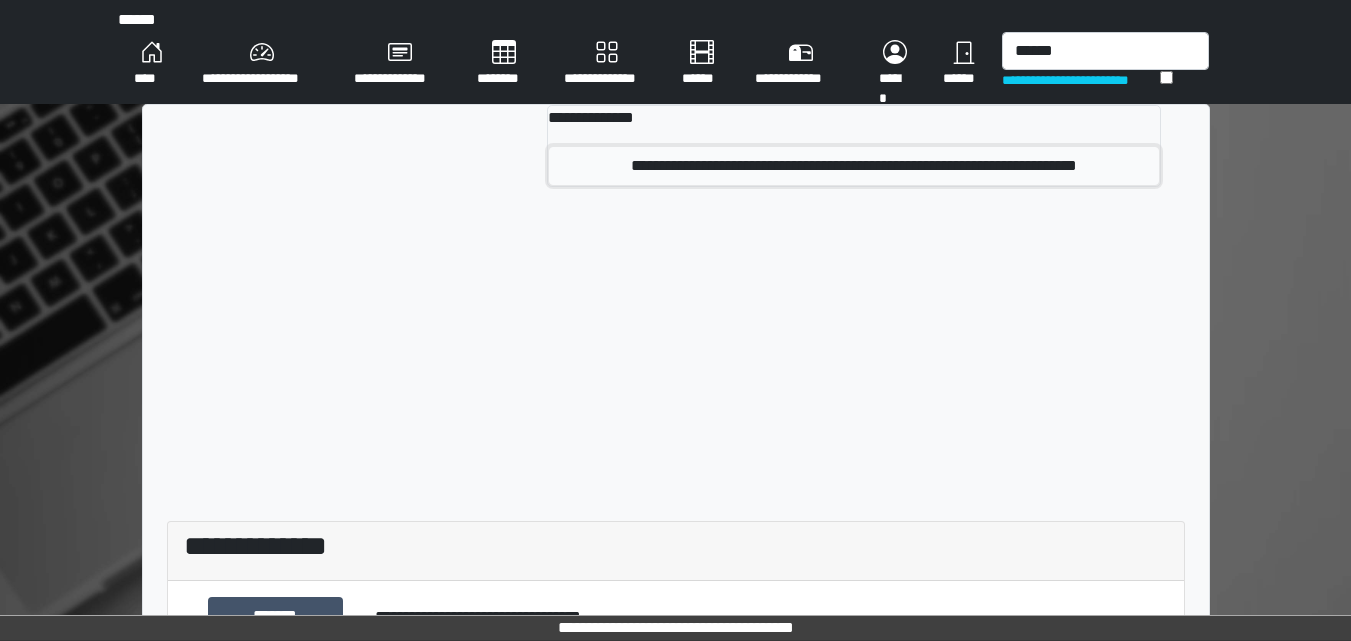 click on "**********" at bounding box center (853, 166) 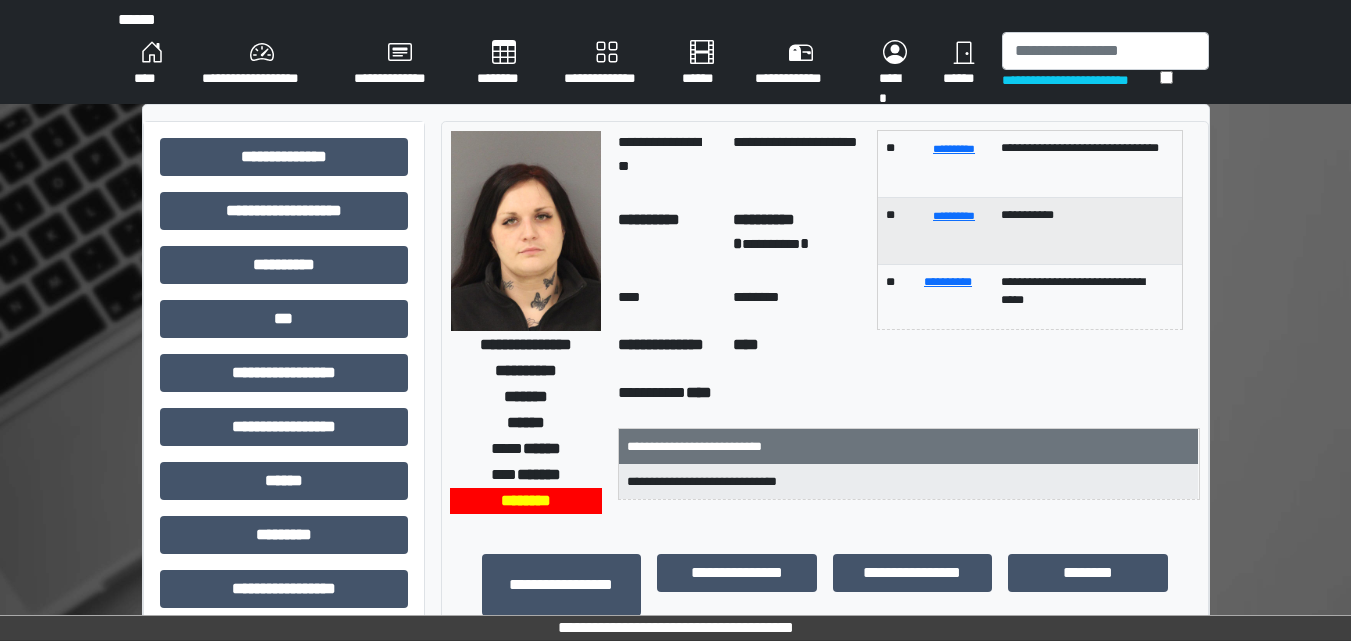 scroll, scrollTop: 54, scrollLeft: 0, axis: vertical 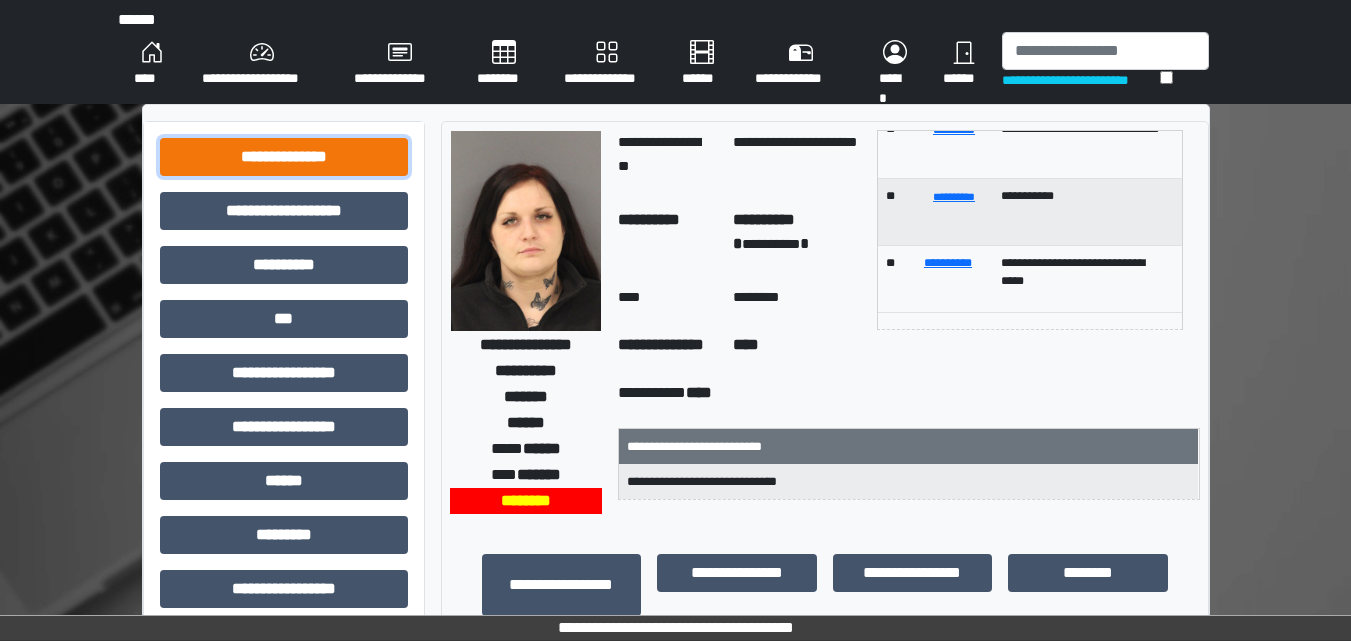 click on "**********" at bounding box center (284, 157) 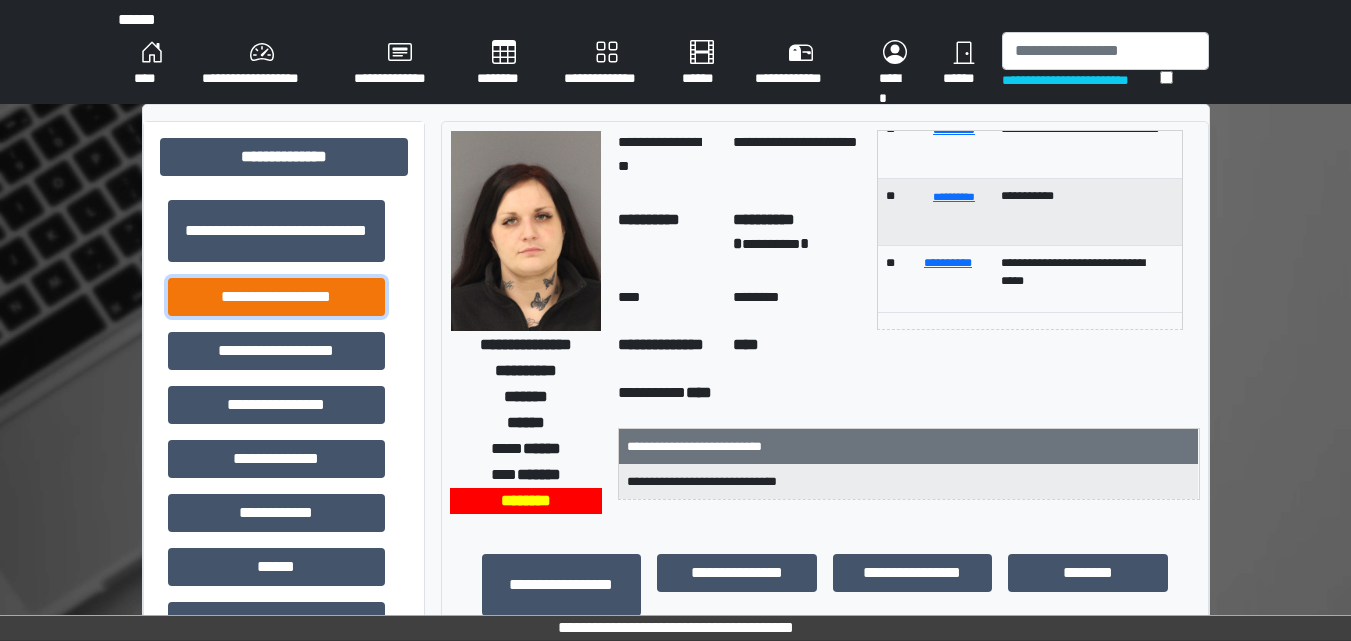 click on "**********" at bounding box center [276, 297] 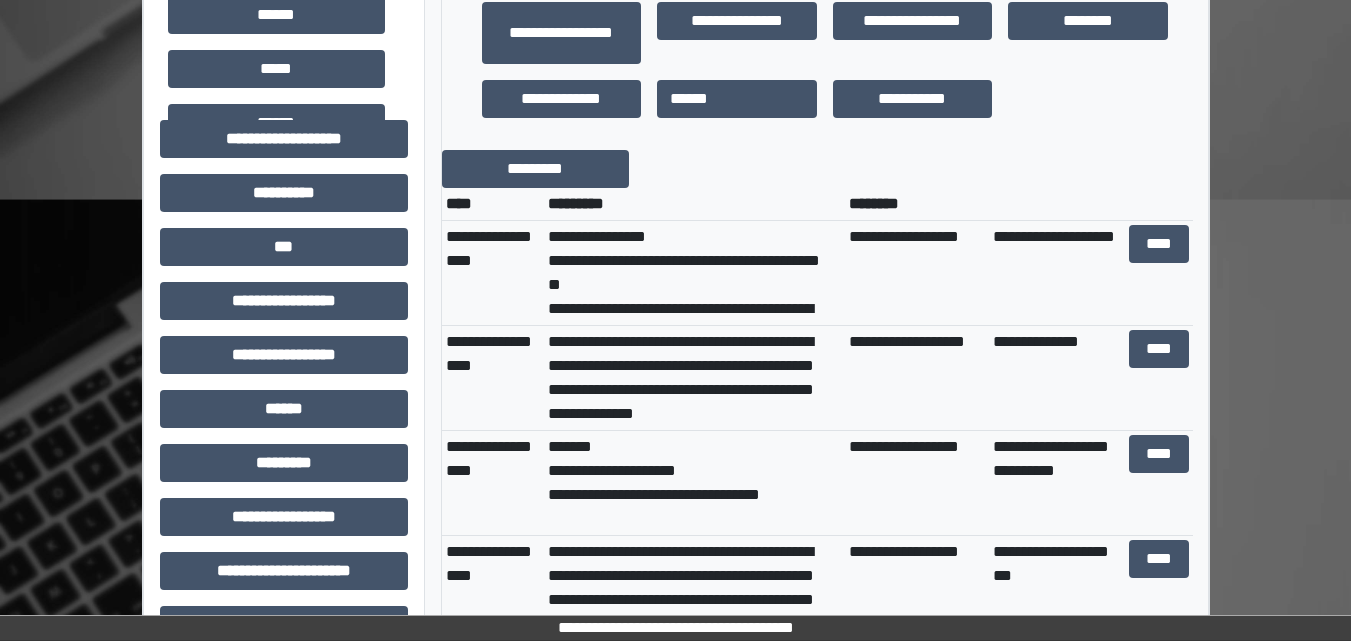 scroll, scrollTop: 600, scrollLeft: 0, axis: vertical 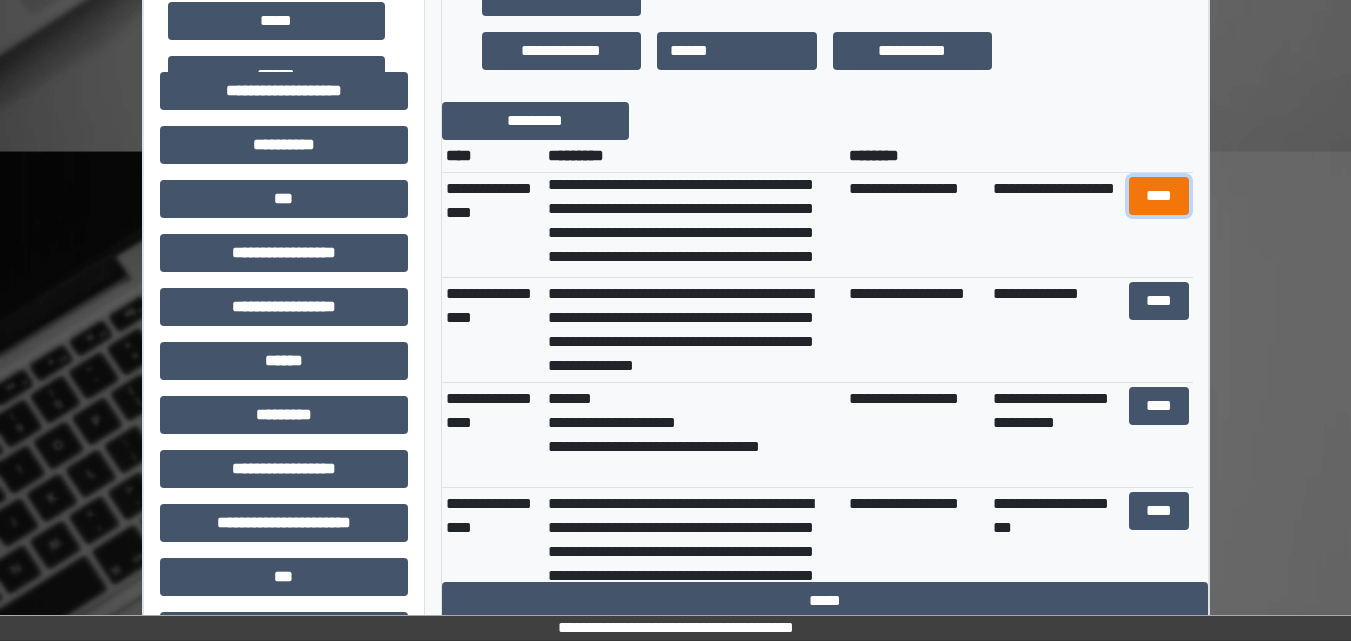 click on "****" at bounding box center [1159, 196] 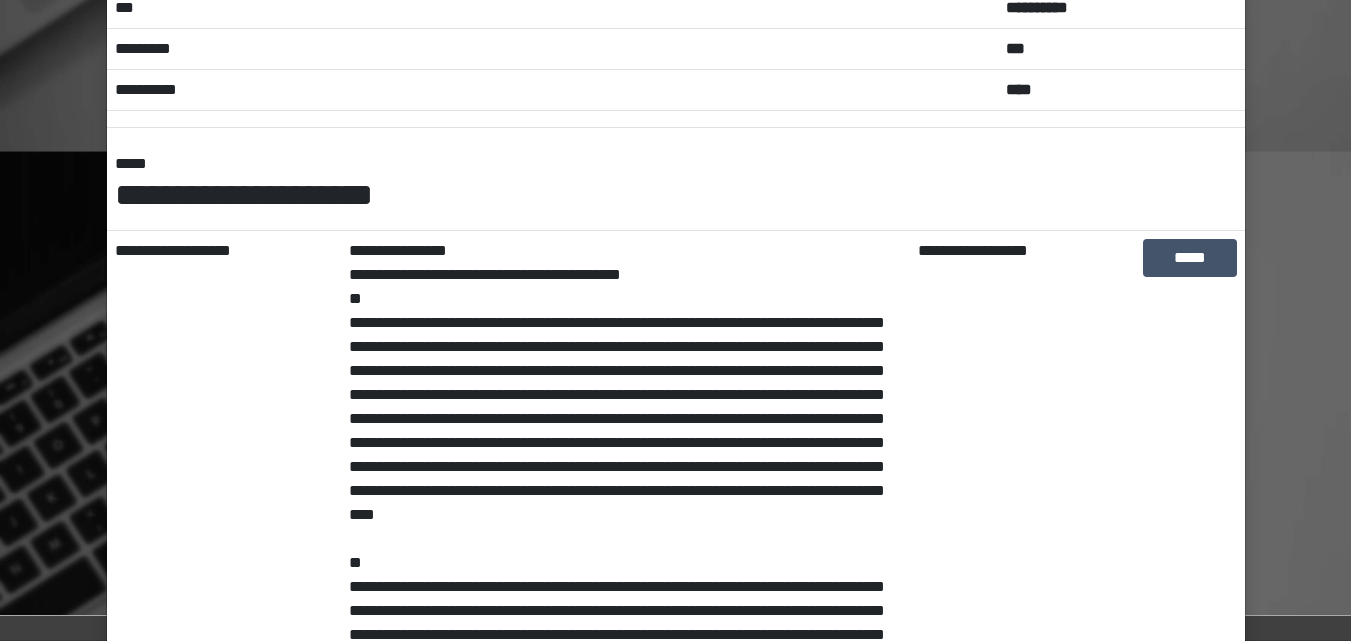 scroll, scrollTop: 200, scrollLeft: 0, axis: vertical 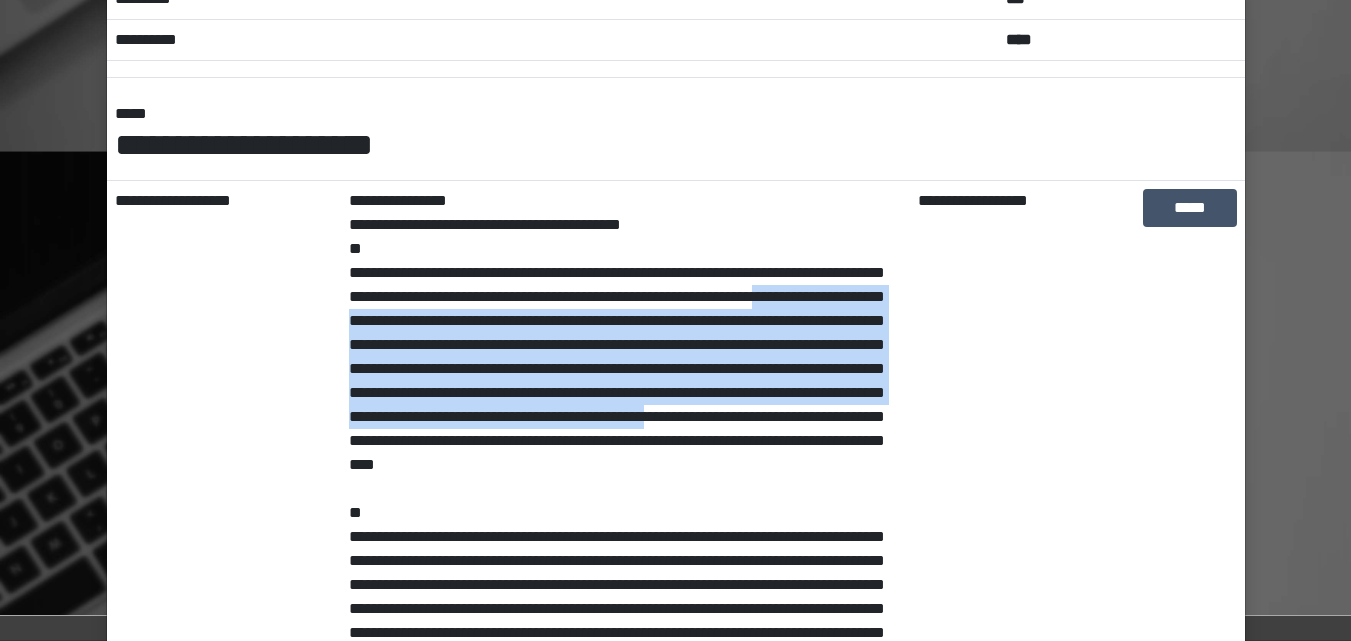 drag, startPoint x: 392, startPoint y: 333, endPoint x: 688, endPoint y: 433, distance: 312.4356 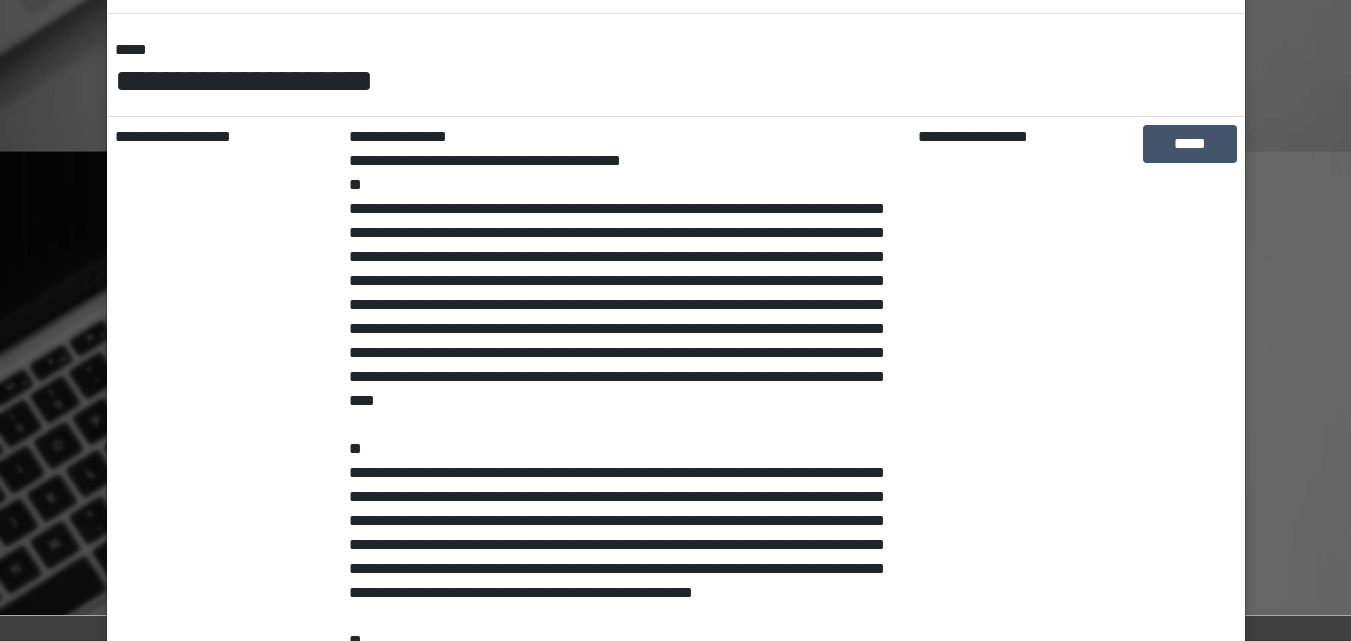 scroll, scrollTop: 300, scrollLeft: 0, axis: vertical 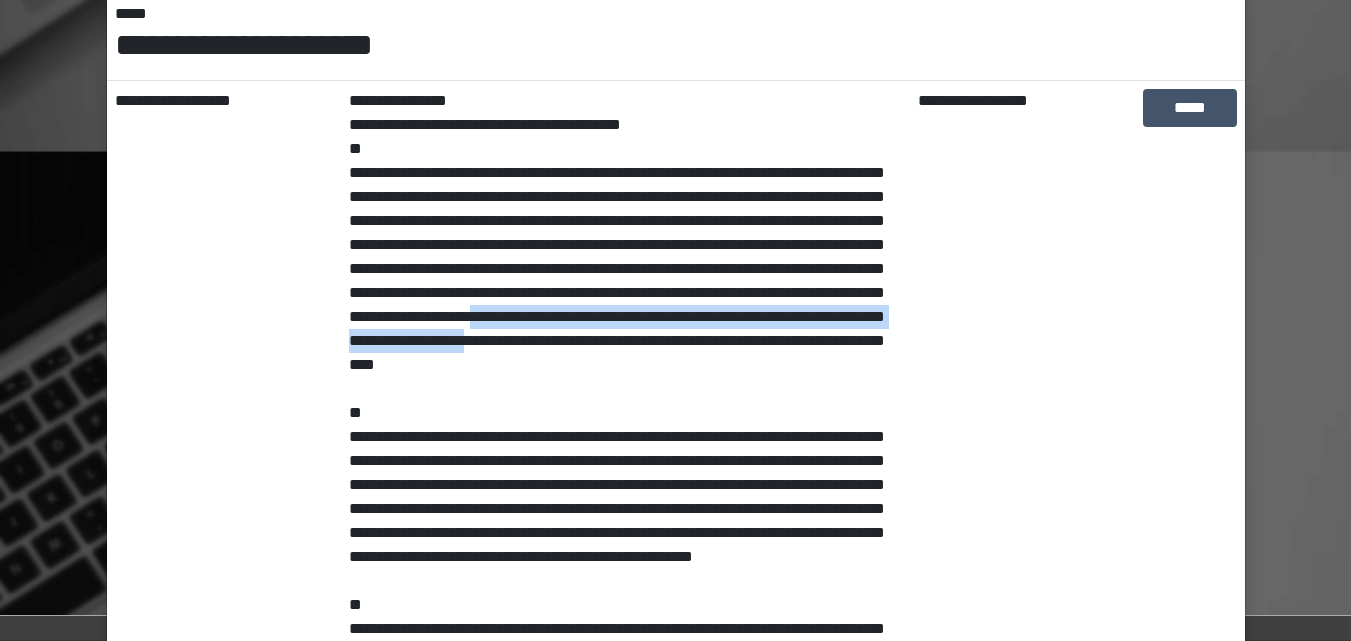 drag, startPoint x: 482, startPoint y: 335, endPoint x: 543, endPoint y: 363, distance: 67.11929 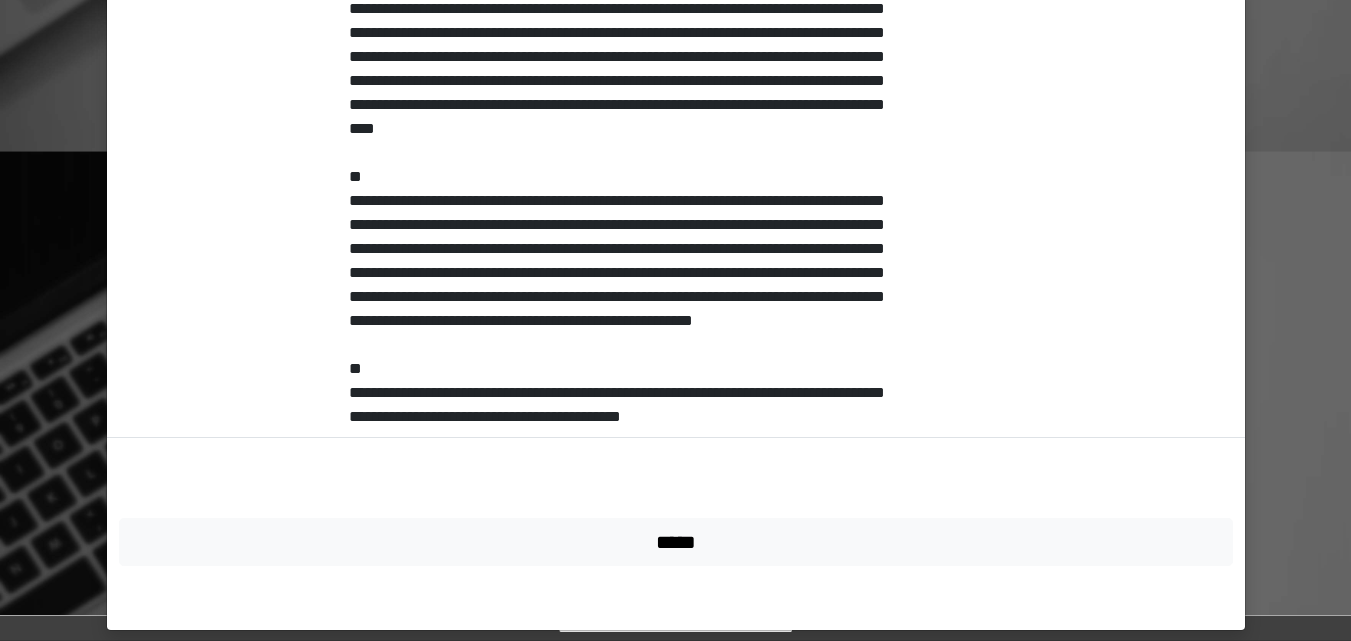 scroll, scrollTop: 554, scrollLeft: 0, axis: vertical 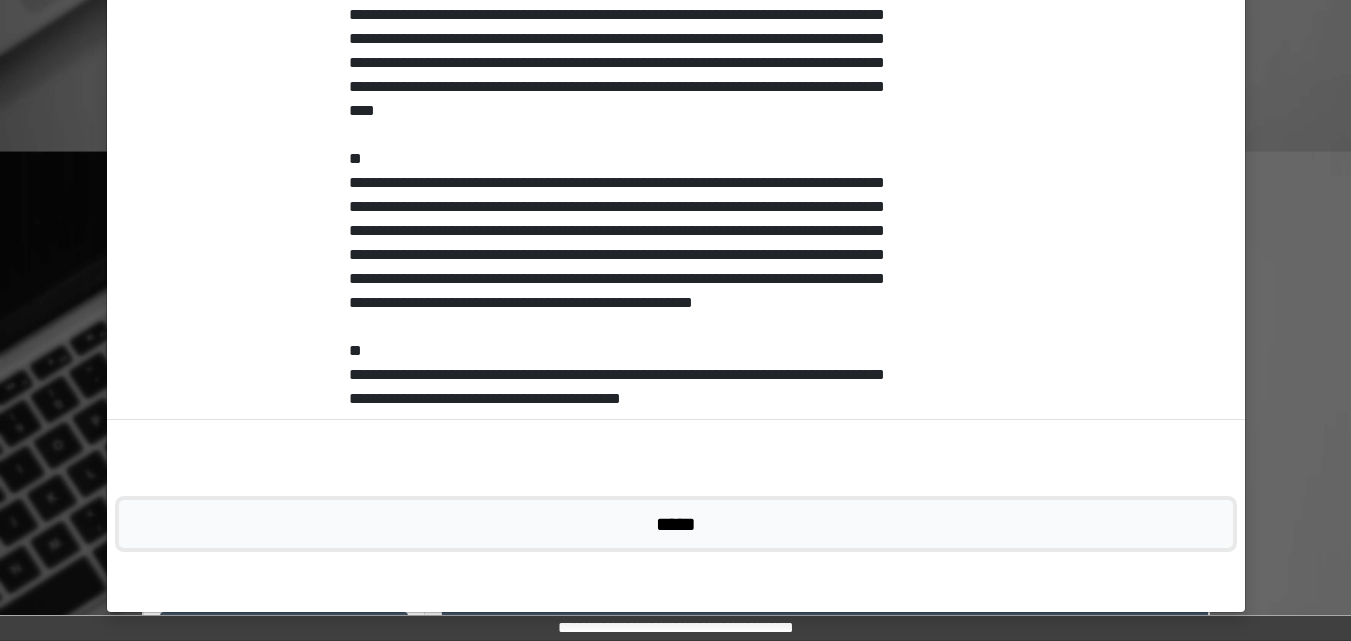 click on "*****" at bounding box center (676, 524) 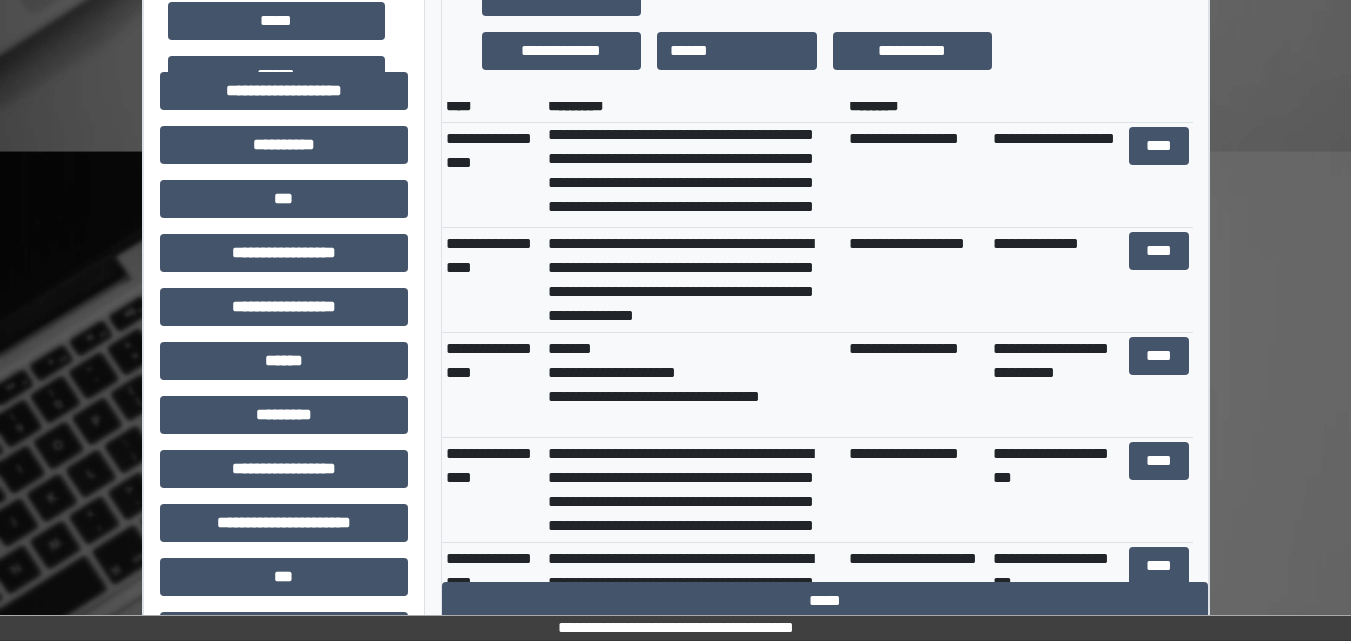scroll, scrollTop: 100, scrollLeft: 0, axis: vertical 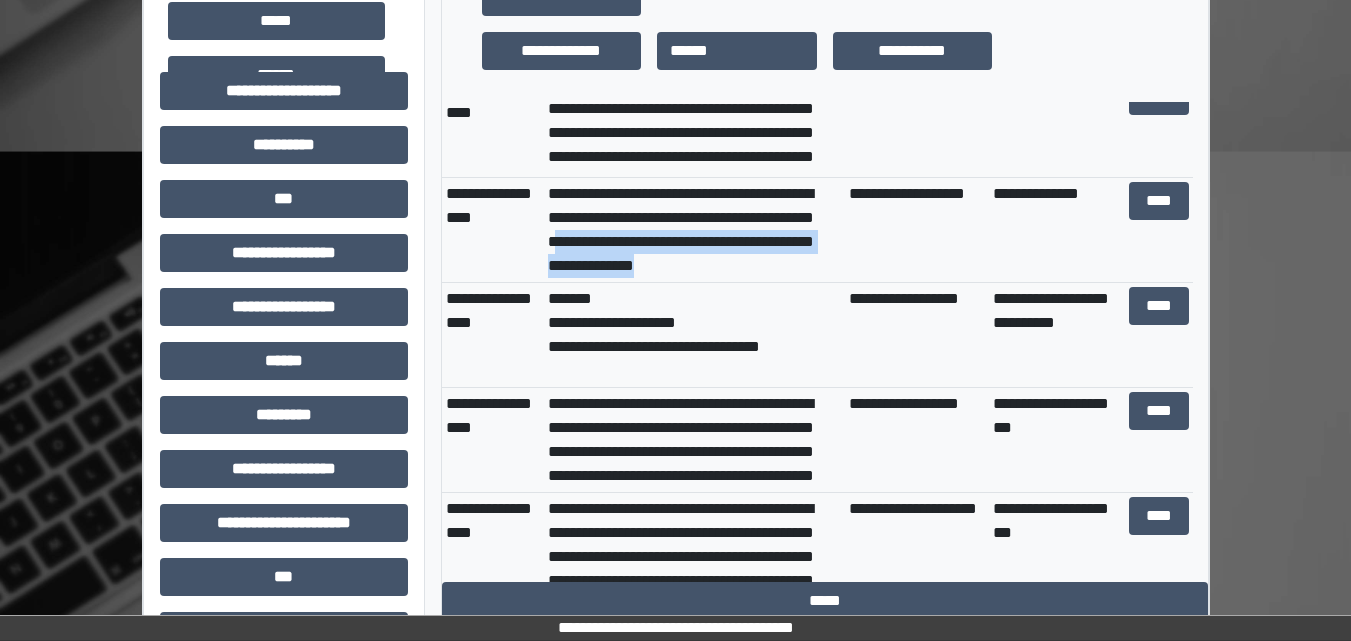 drag, startPoint x: 705, startPoint y: 244, endPoint x: 756, endPoint y: 261, distance: 53.75872 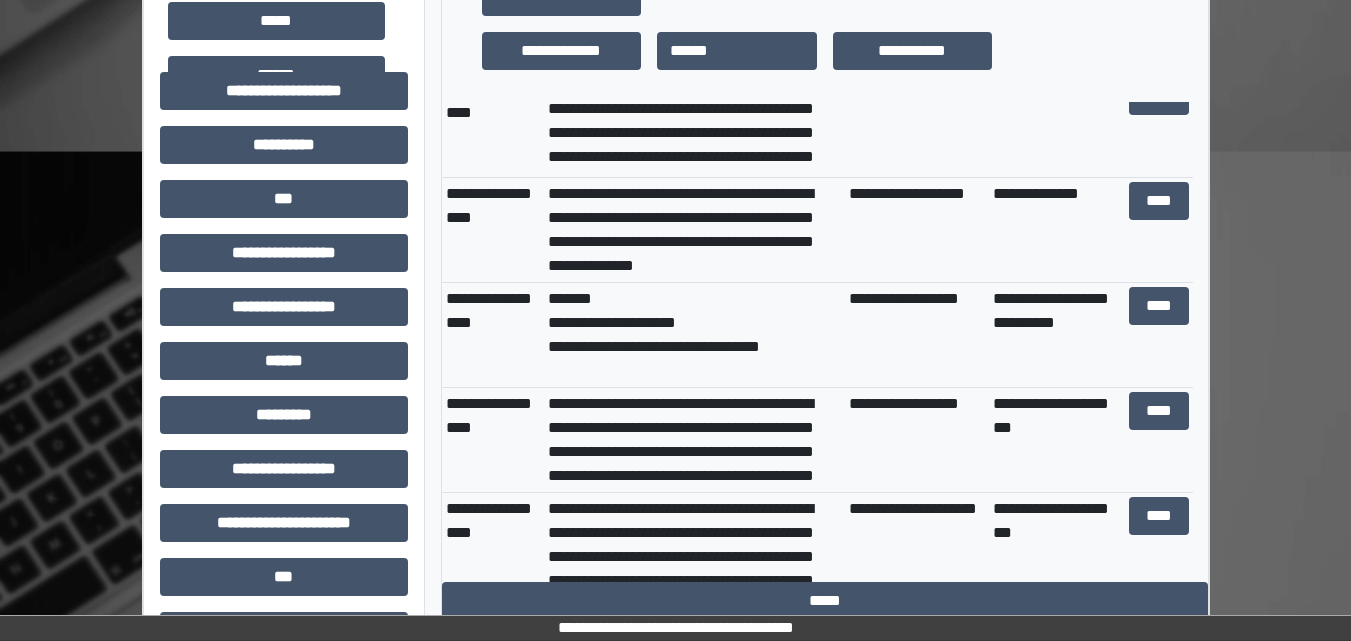 scroll, scrollTop: 200, scrollLeft: 0, axis: vertical 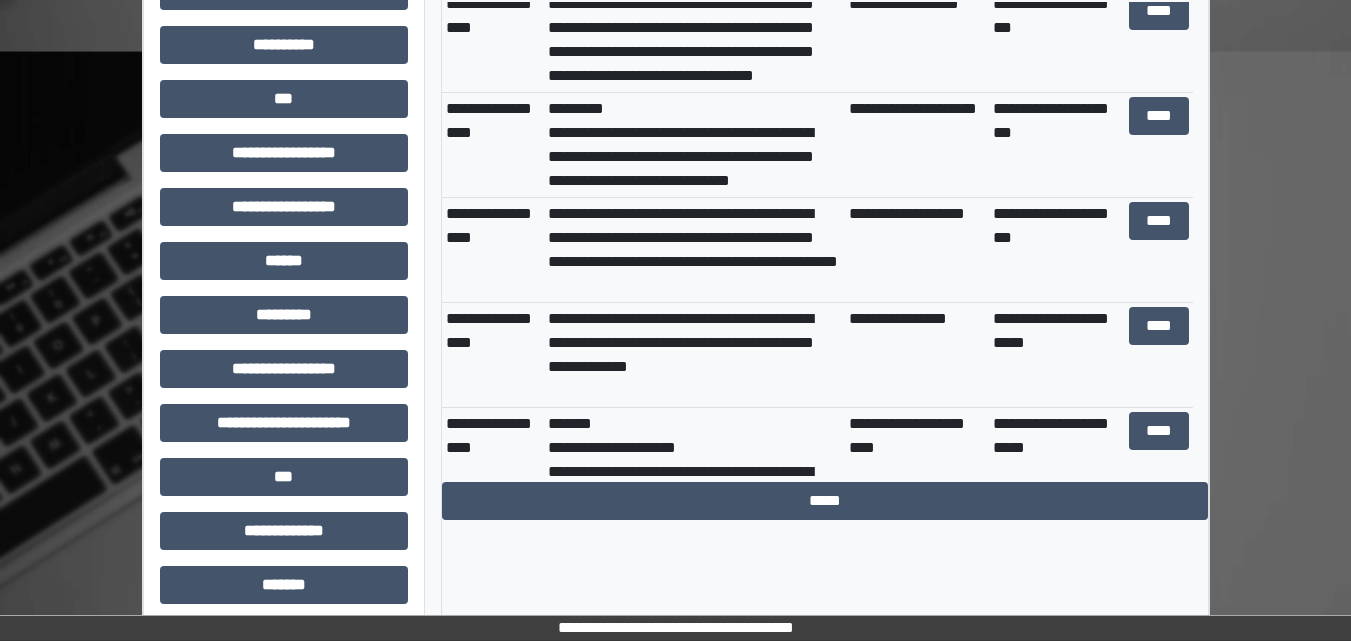 click on "**********" at bounding box center [694, 355] 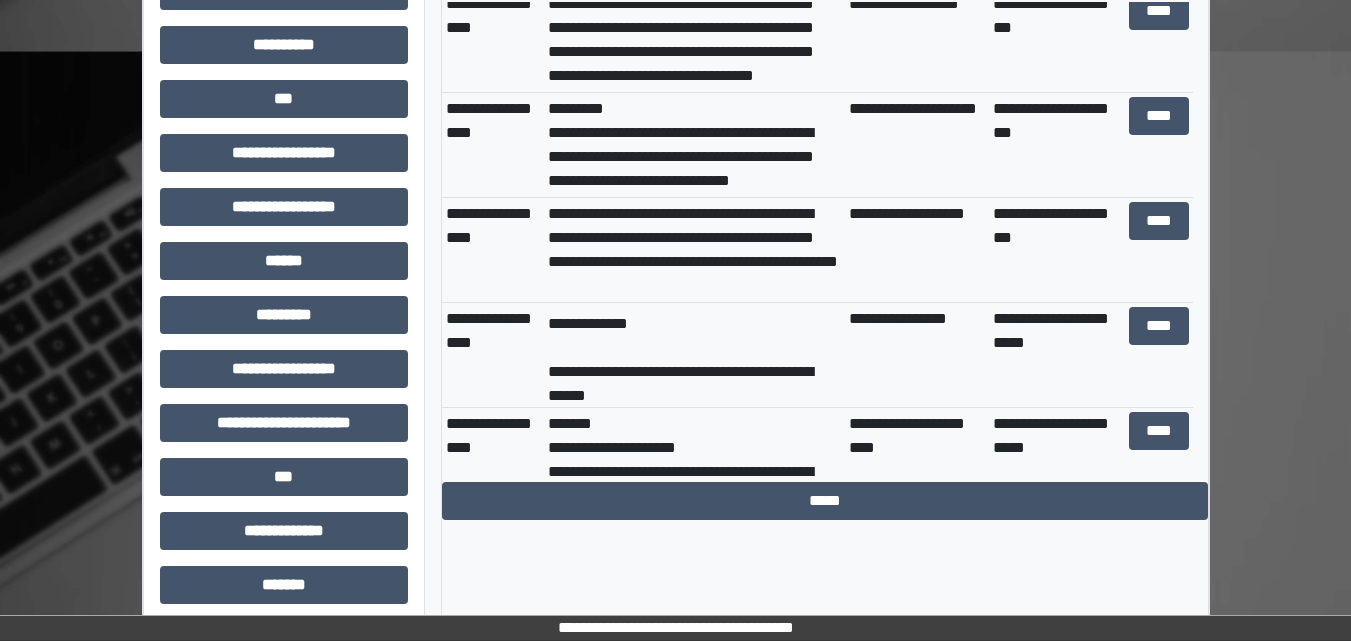 scroll, scrollTop: 48, scrollLeft: 0, axis: vertical 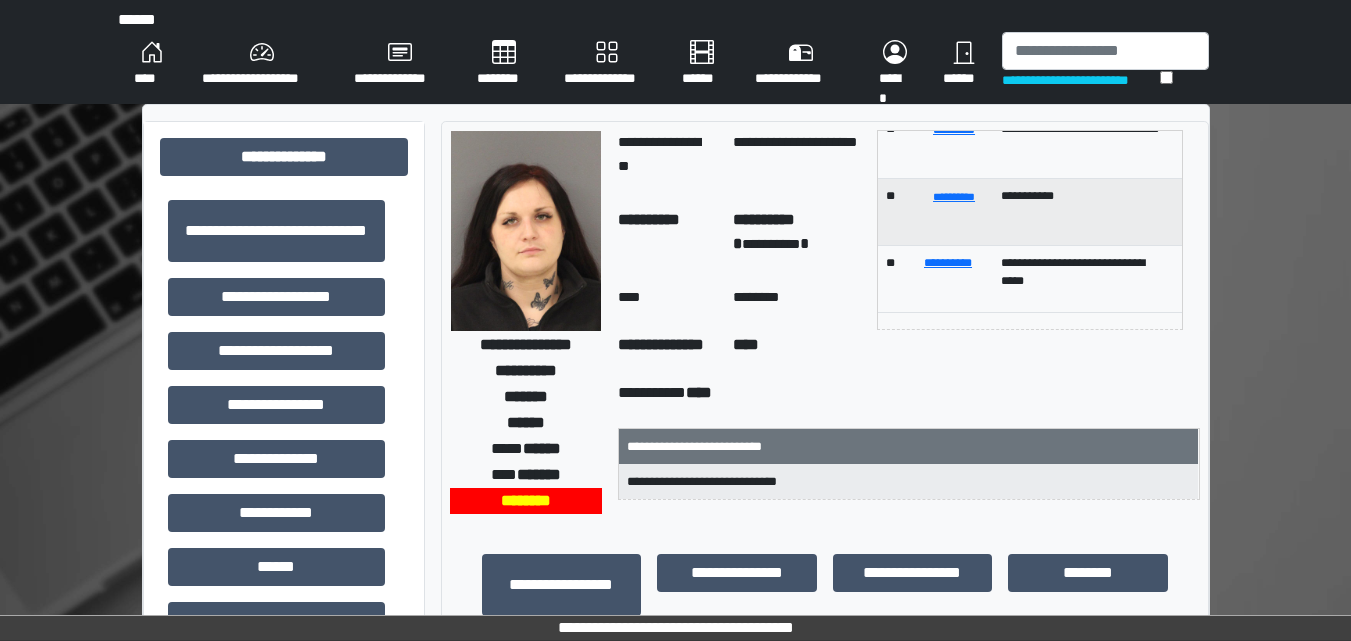click on "****" at bounding box center (152, 64) 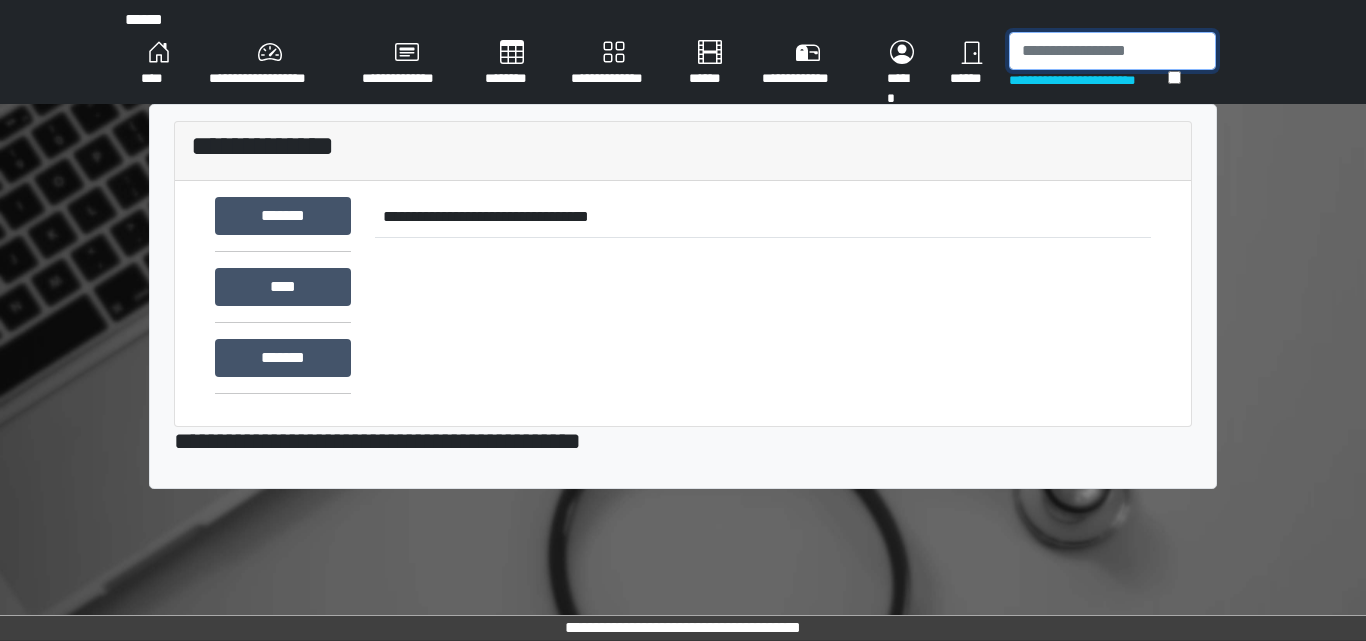 click at bounding box center [1112, 51] 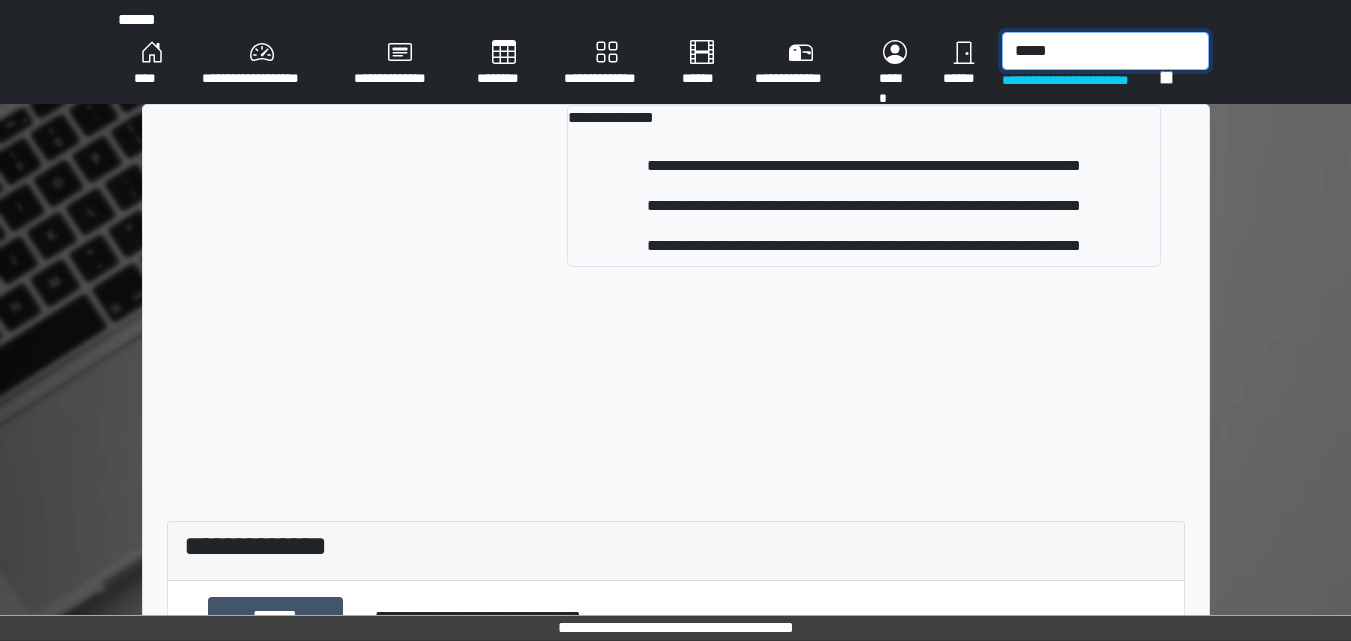type on "*****" 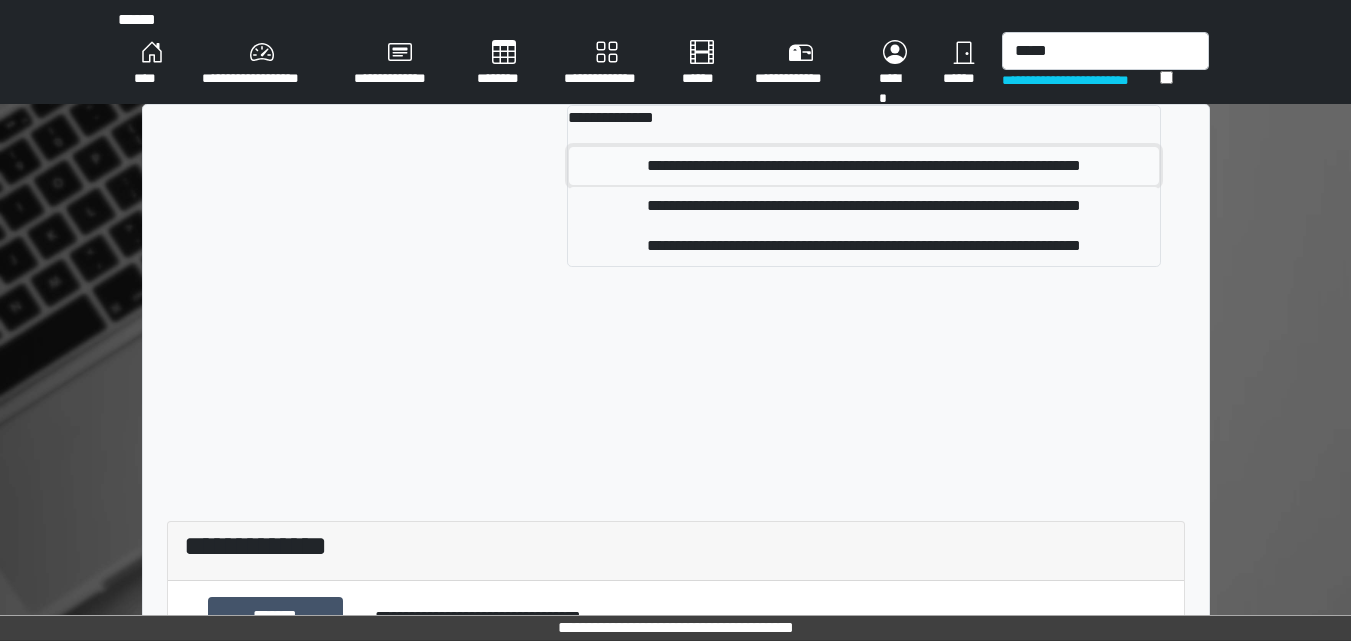 click on "**********" at bounding box center (864, 166) 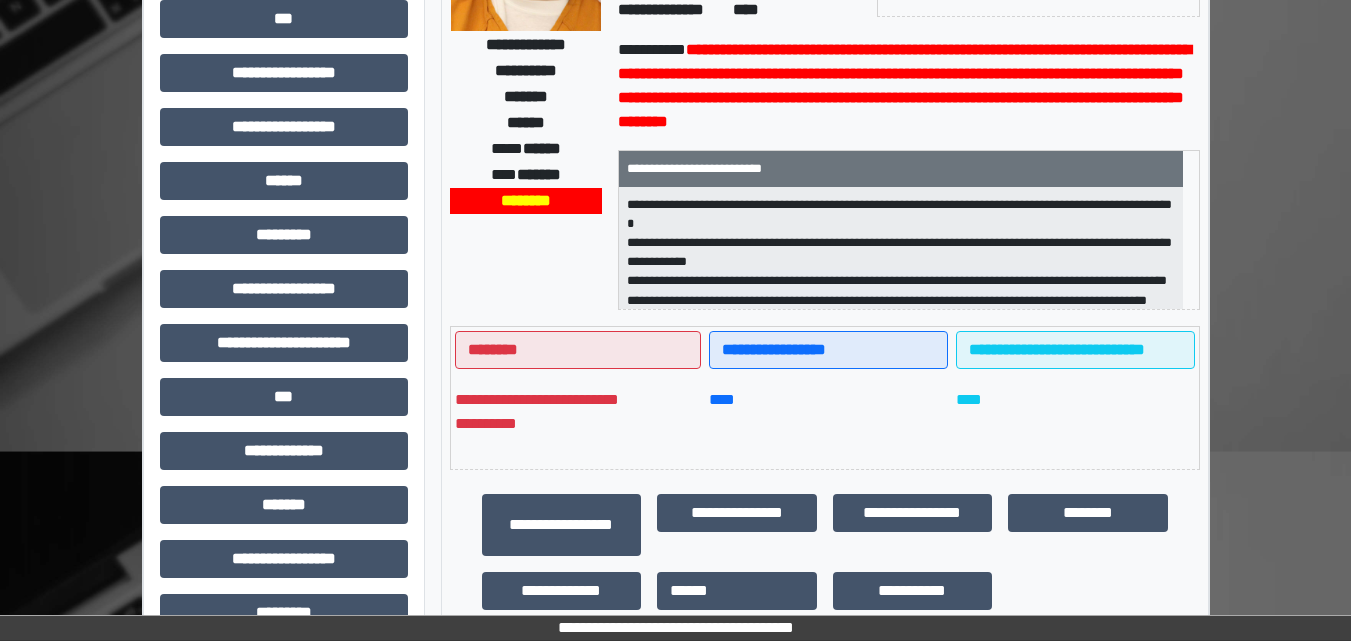 scroll, scrollTop: 0, scrollLeft: 0, axis: both 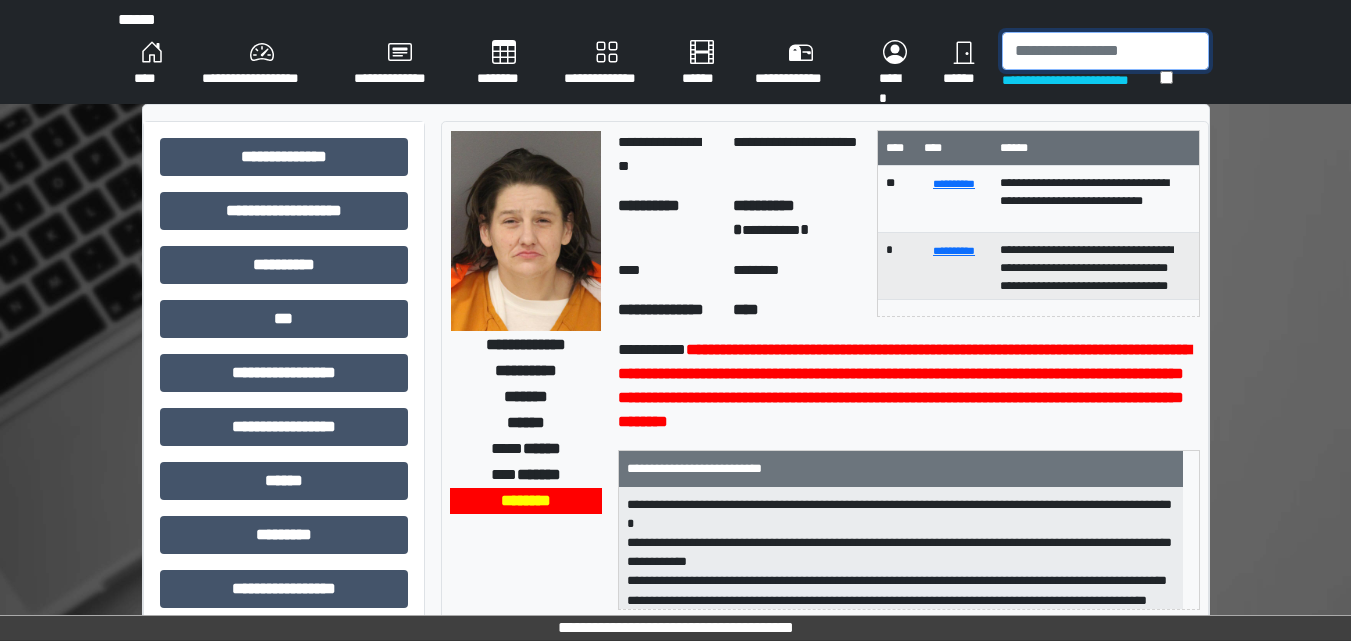 click at bounding box center (1105, 51) 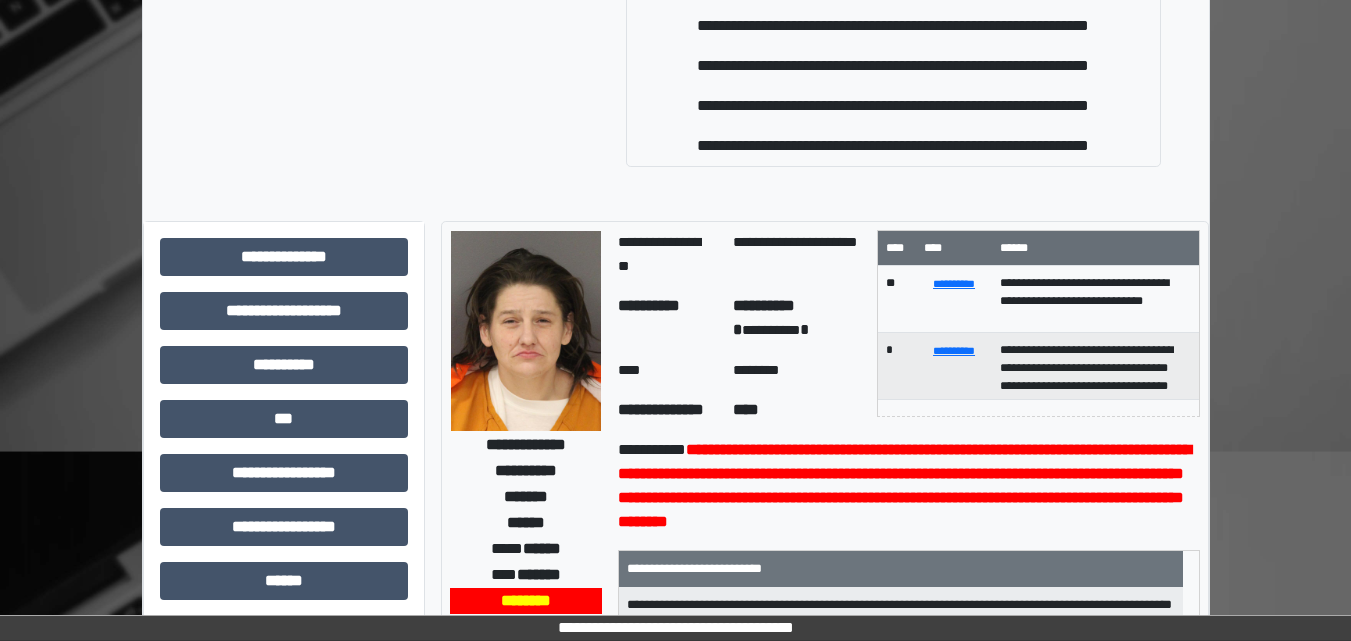 scroll, scrollTop: 0, scrollLeft: 0, axis: both 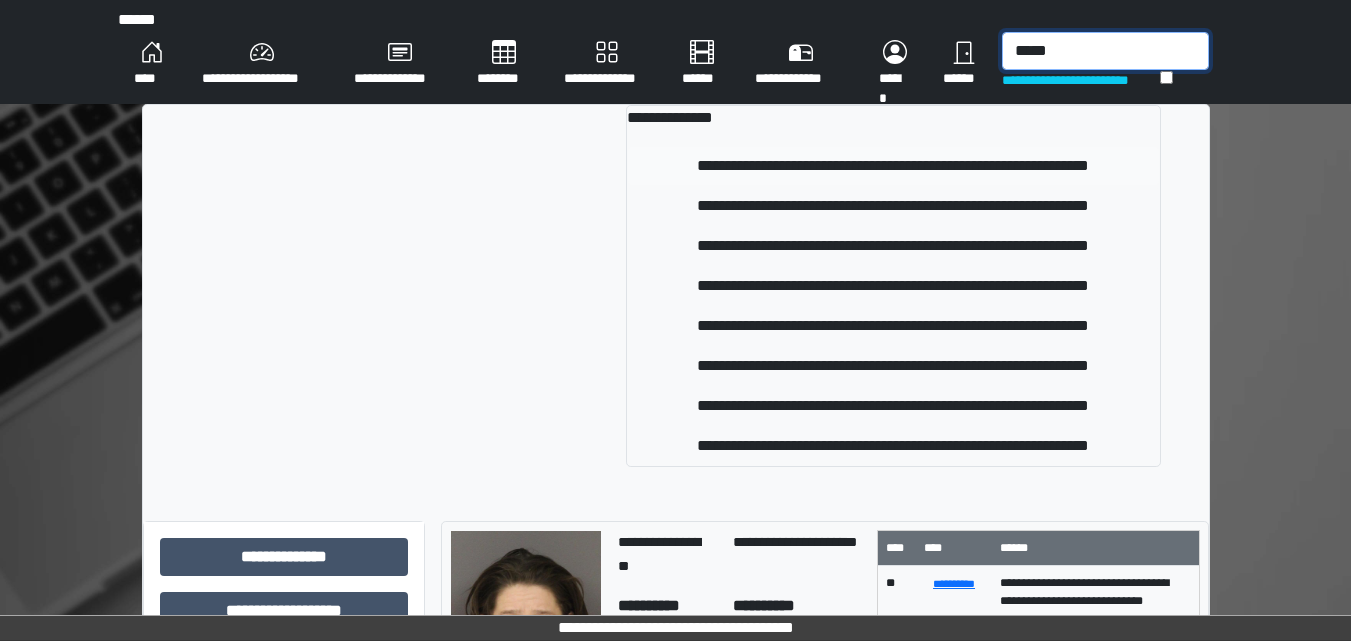 type on "*****" 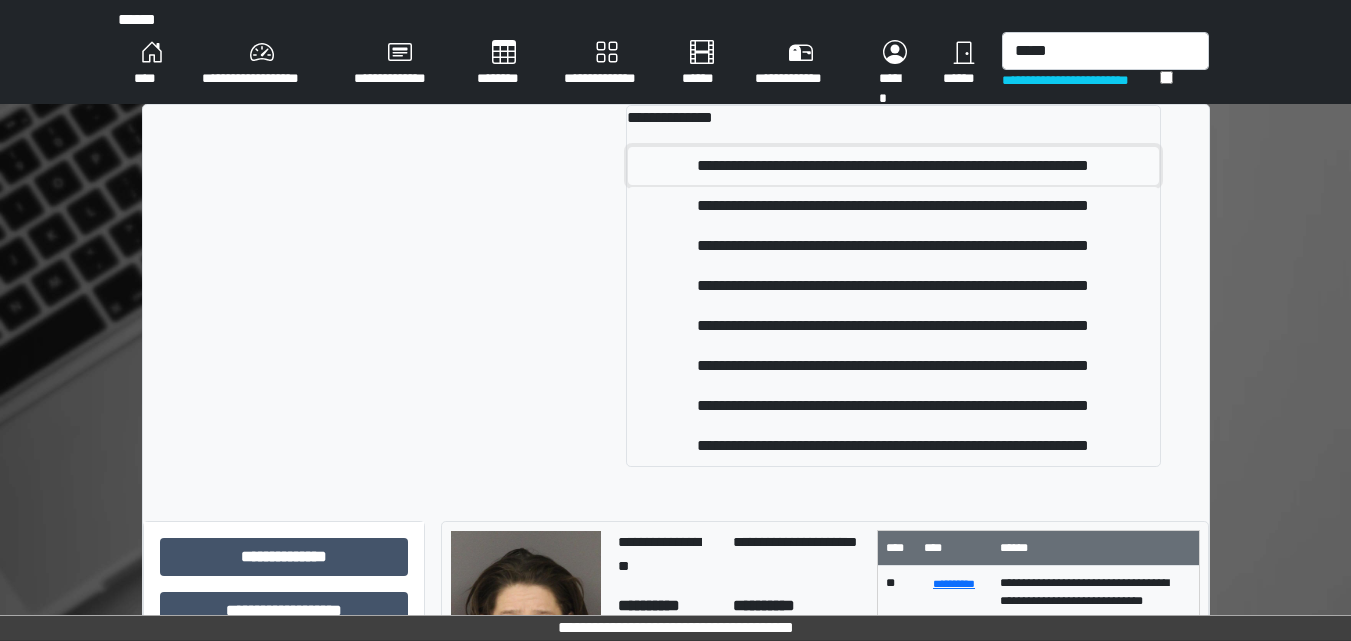 click on "**********" at bounding box center (893, 166) 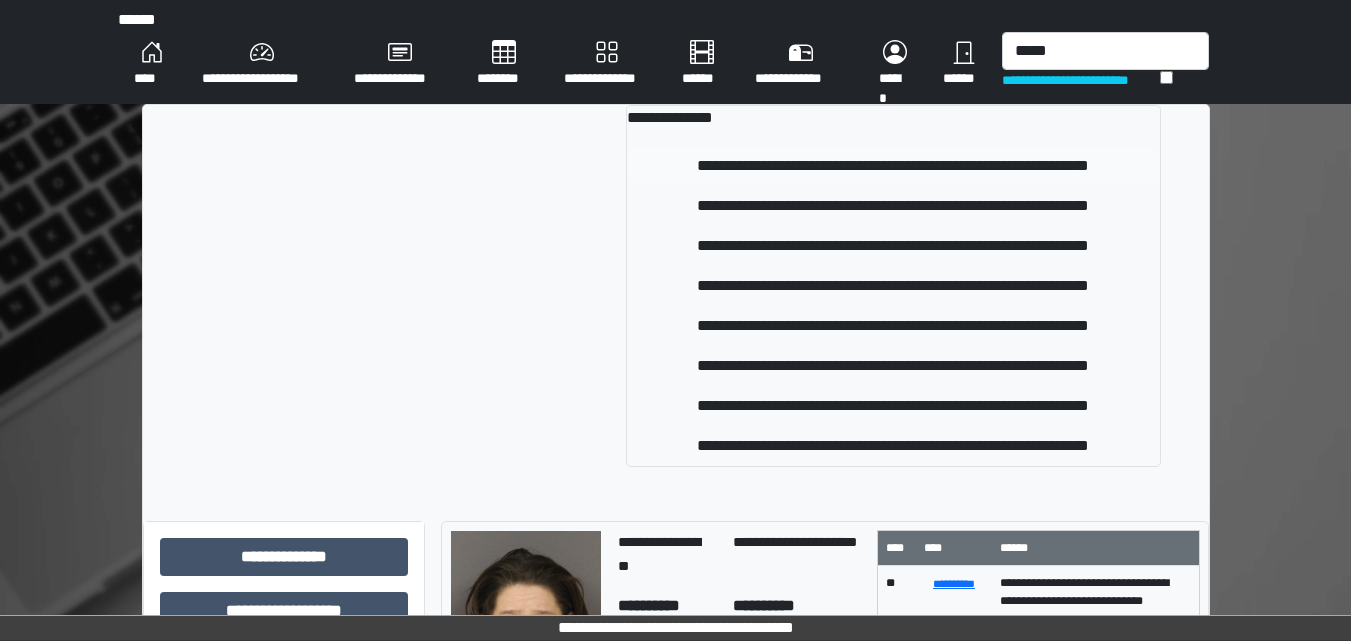 type 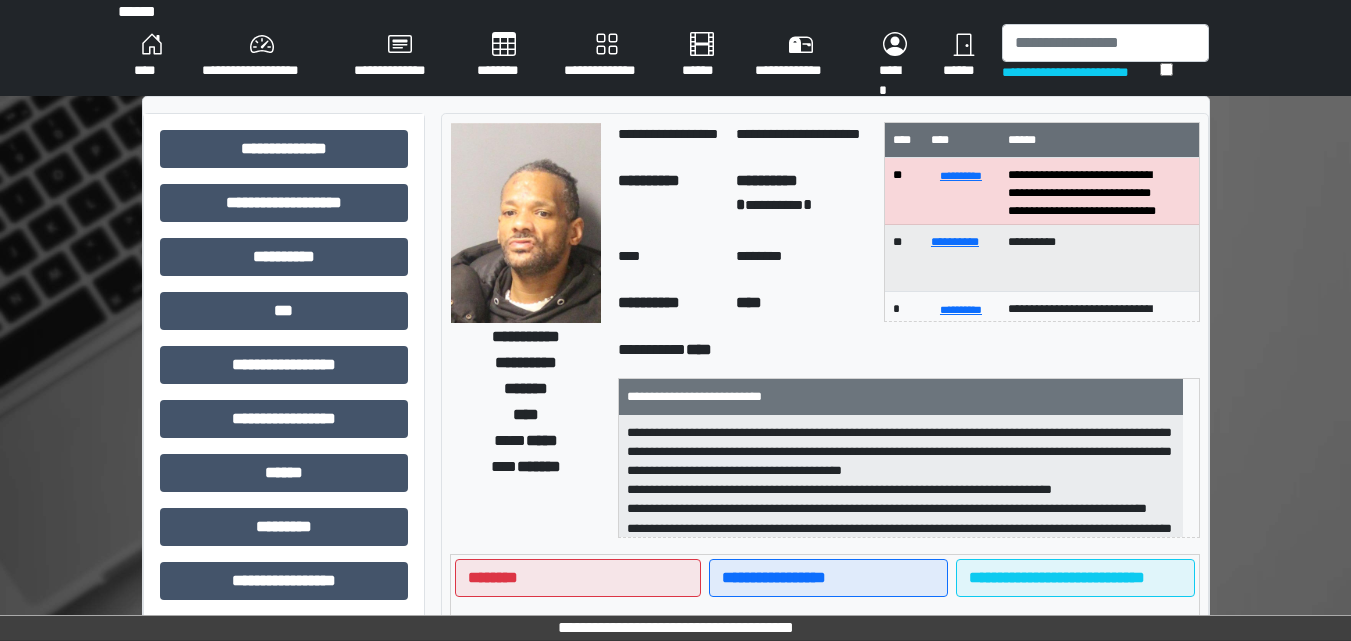 scroll, scrollTop: 0, scrollLeft: 0, axis: both 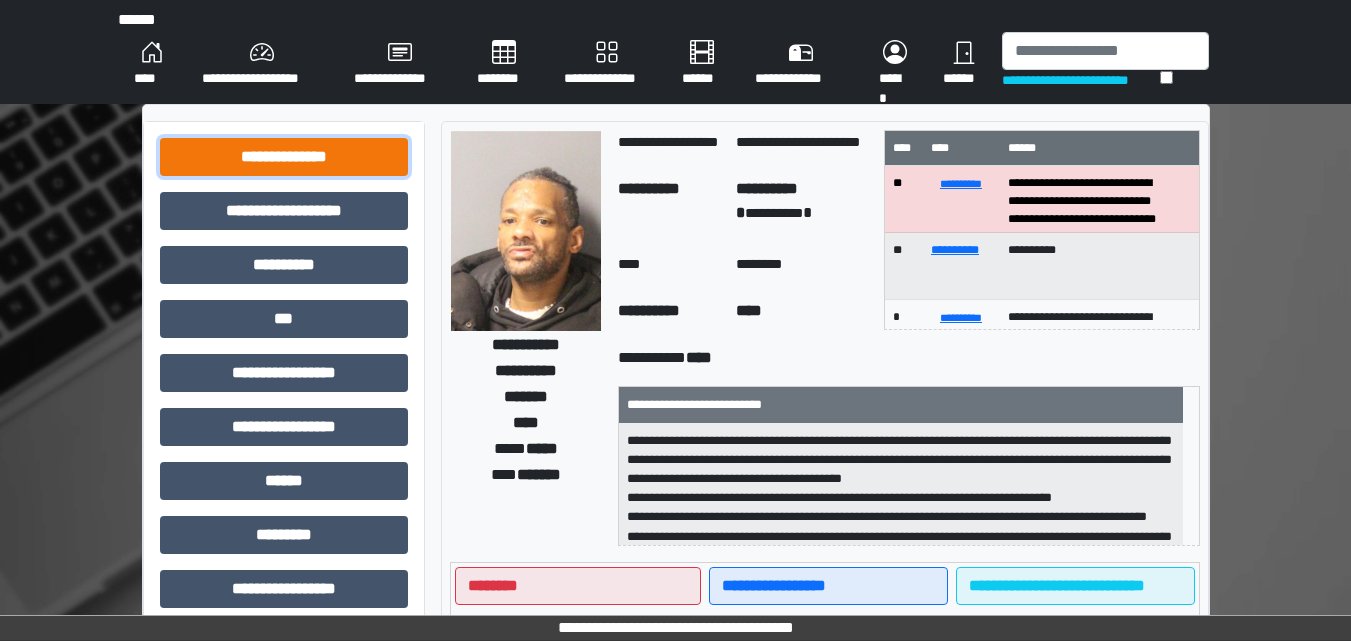 click on "**********" at bounding box center (284, 157) 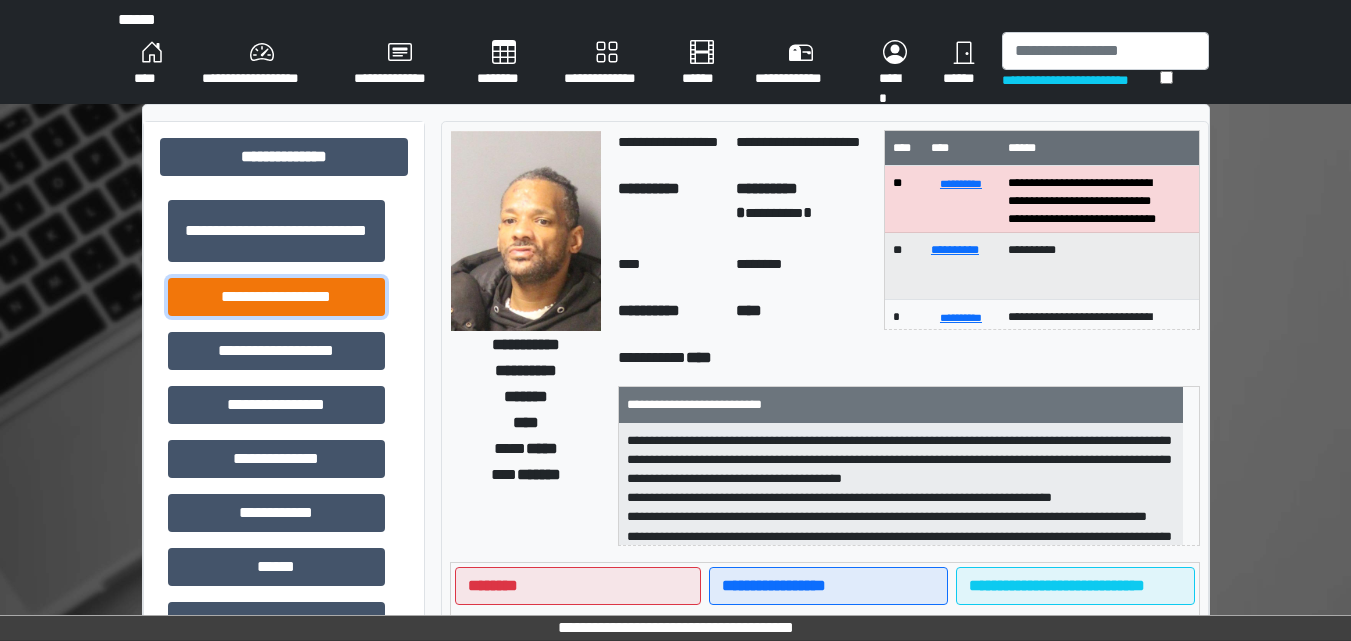 click on "**********" at bounding box center [276, 297] 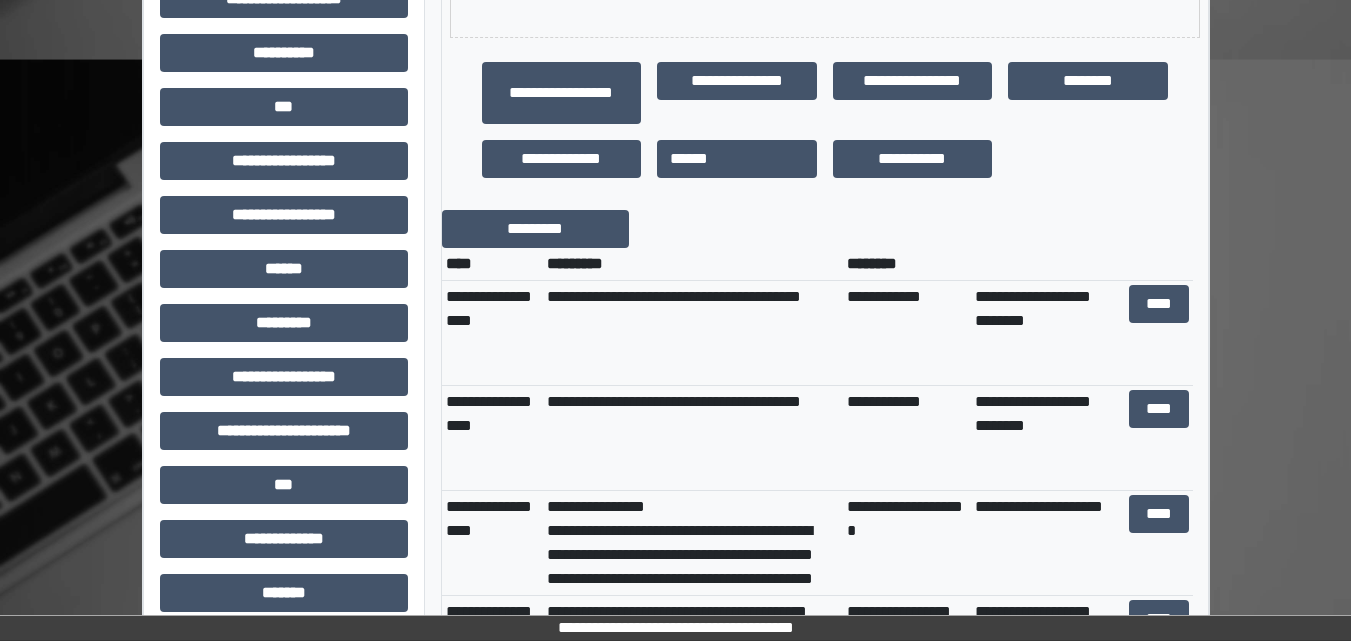 scroll, scrollTop: 700, scrollLeft: 0, axis: vertical 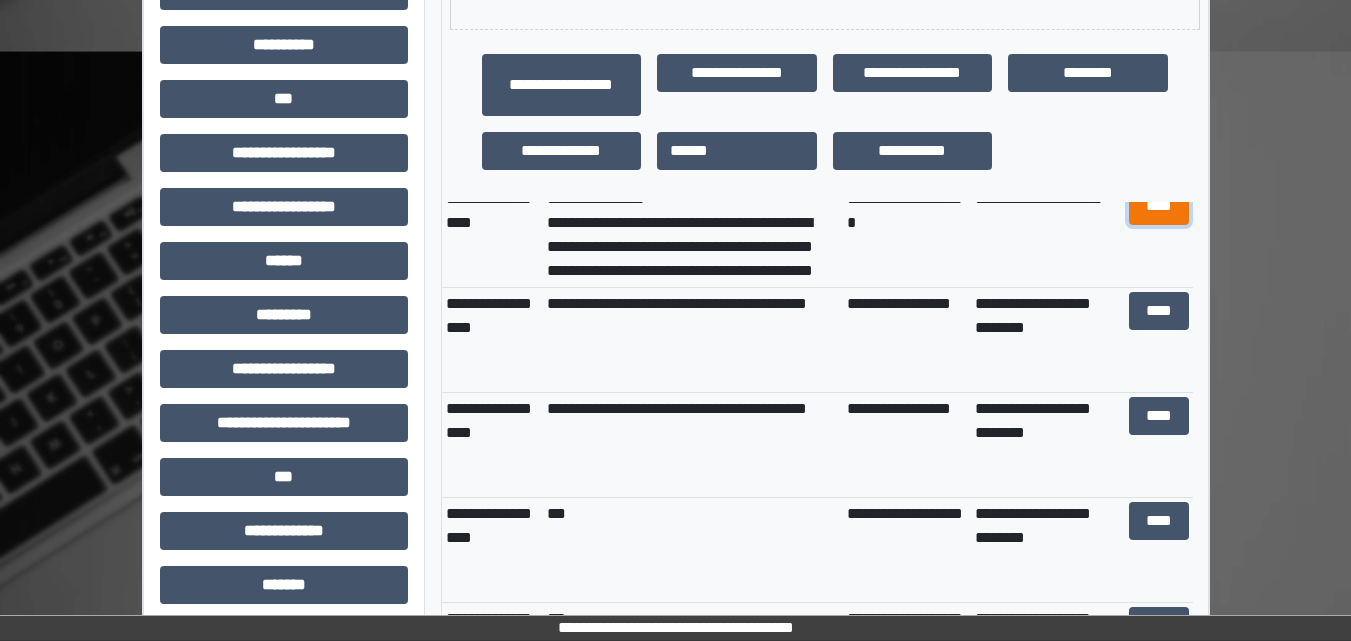 click on "****" at bounding box center (1159, 206) 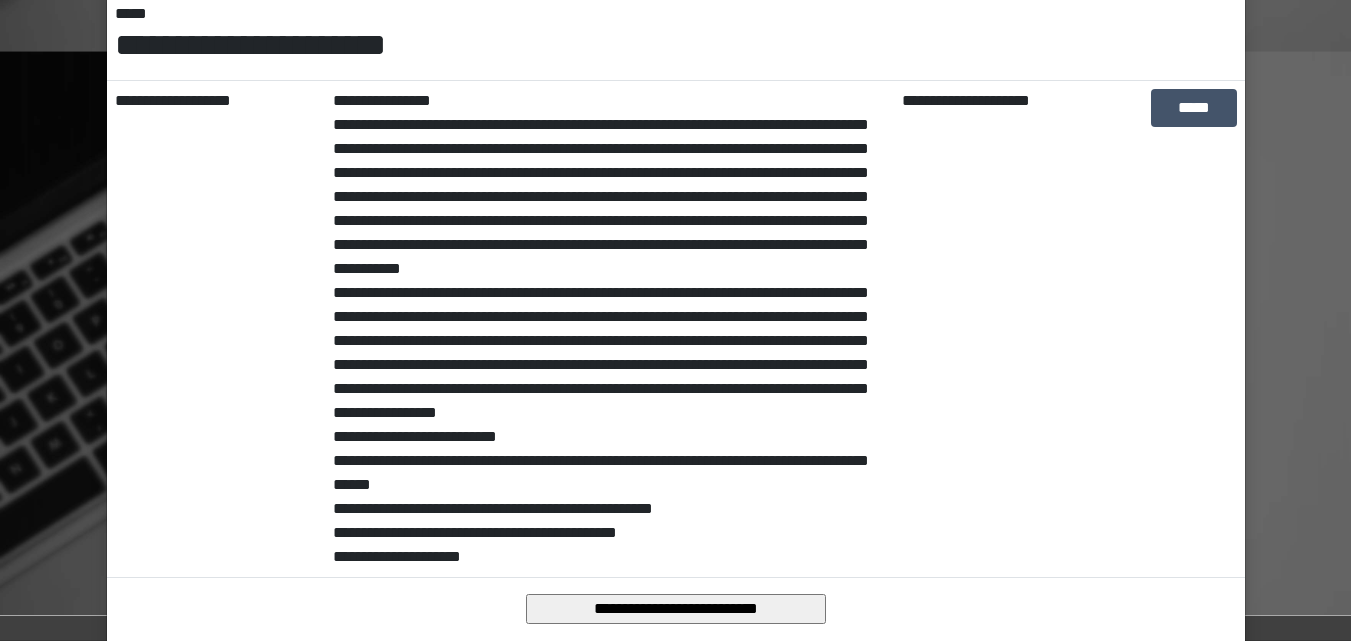 scroll, scrollTop: 0, scrollLeft: 0, axis: both 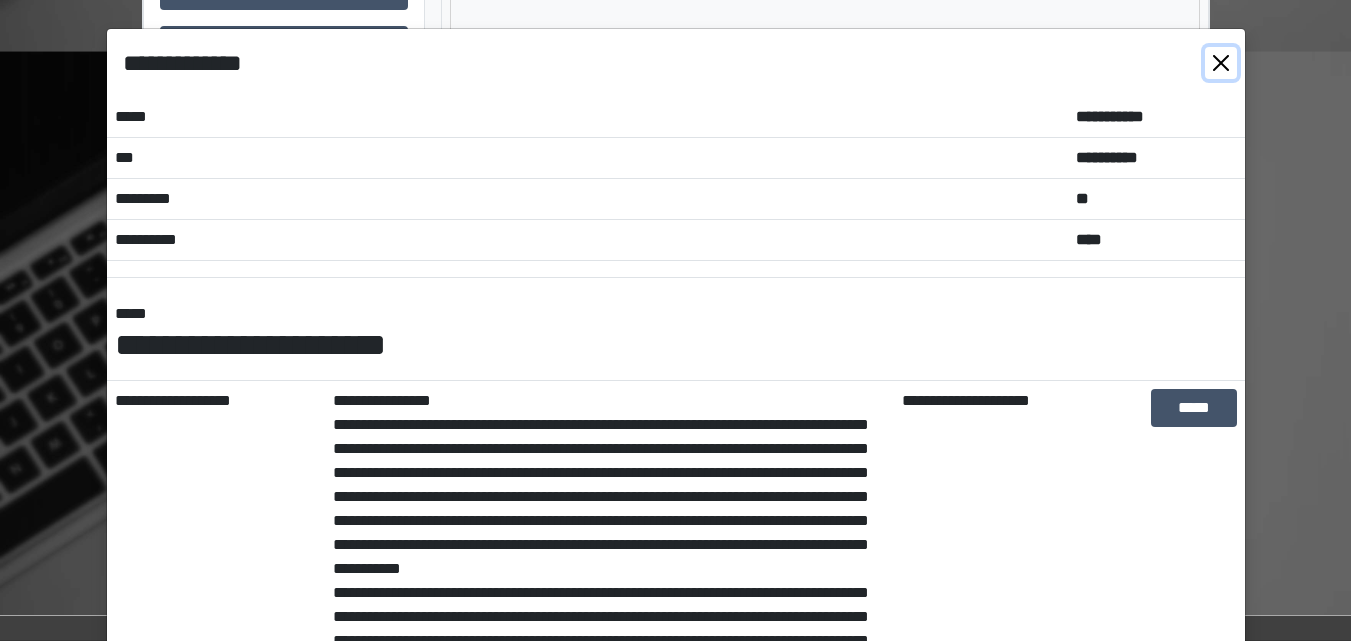 click at bounding box center [1221, 63] 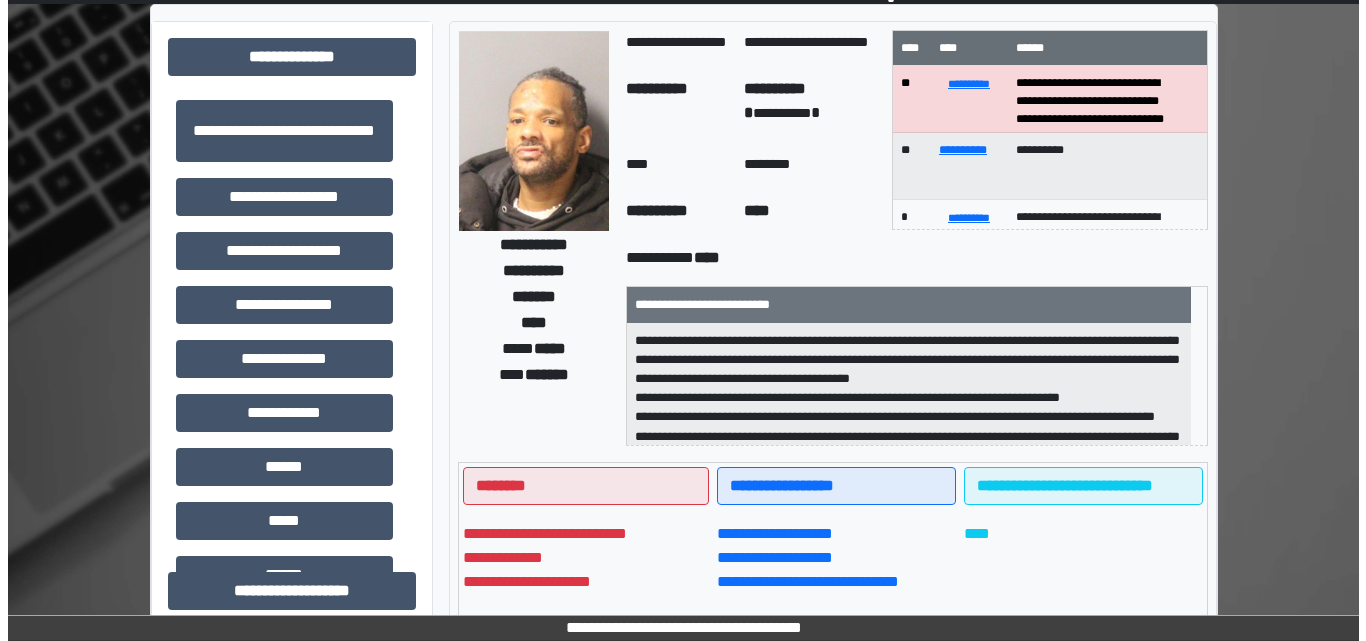 scroll, scrollTop: 0, scrollLeft: 0, axis: both 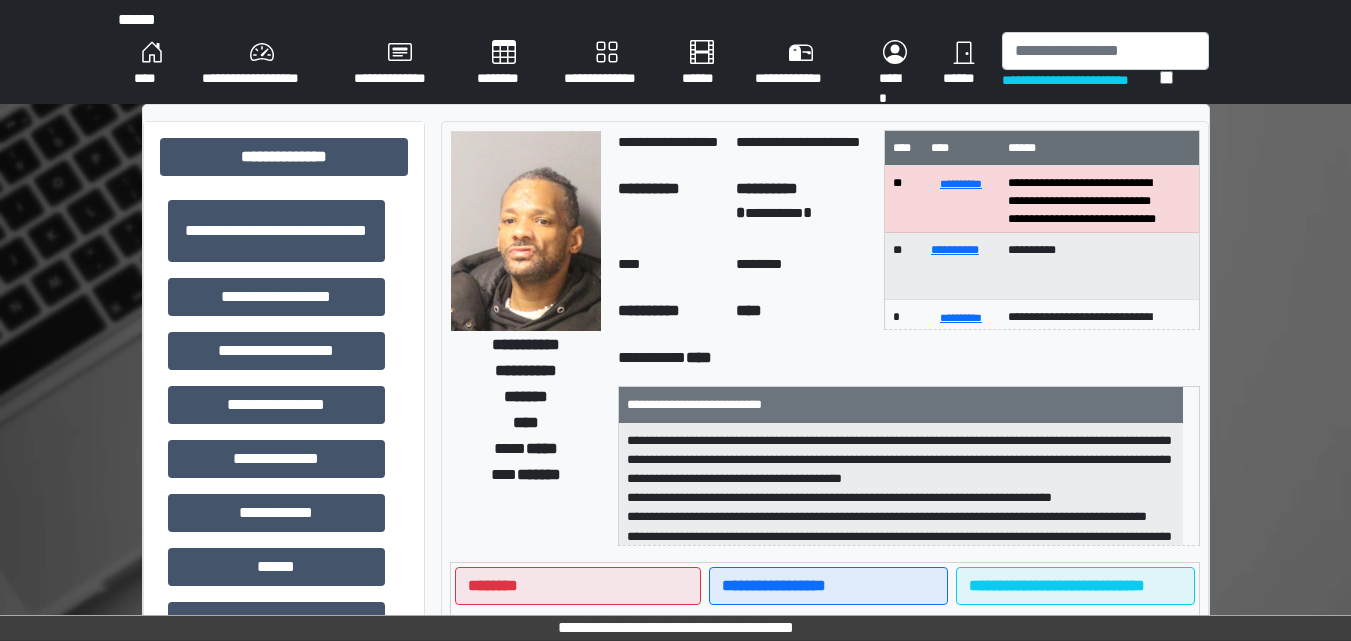 click on "****" at bounding box center (152, 64) 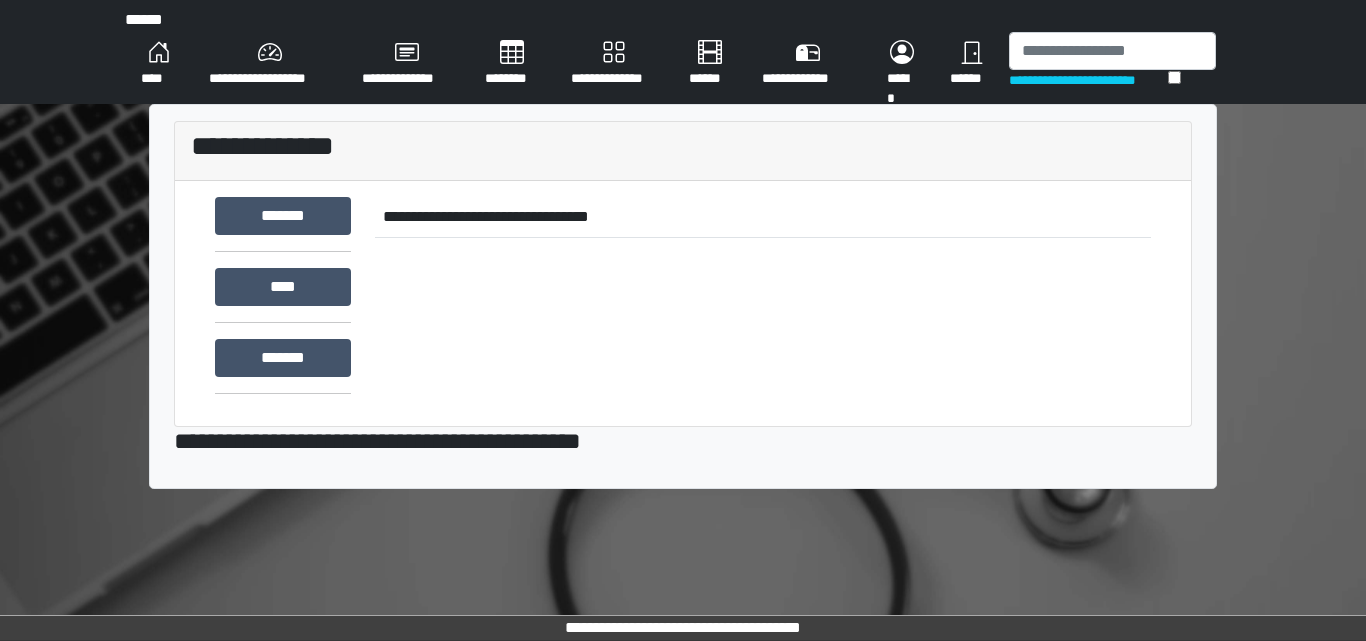click on "****" at bounding box center (159, 64) 